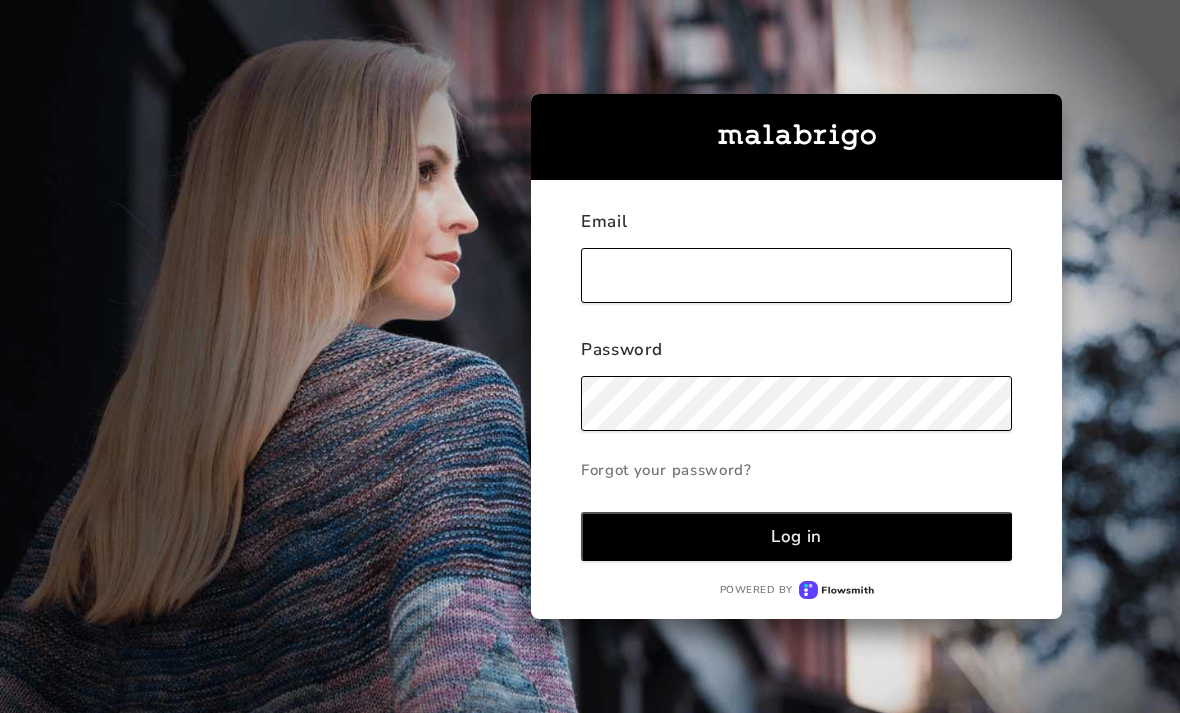 scroll, scrollTop: 131, scrollLeft: 0, axis: vertical 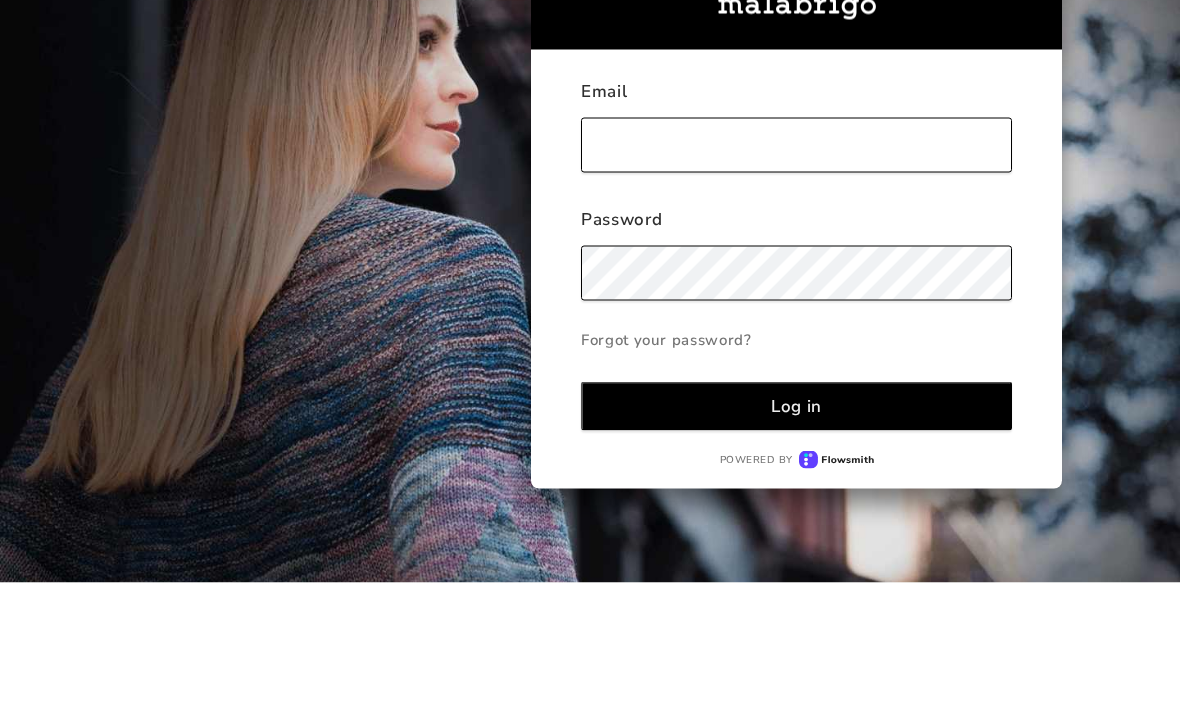 type on "[FIRSTNAME][LASTNAME]designsandfiber@[DOMAIN]" 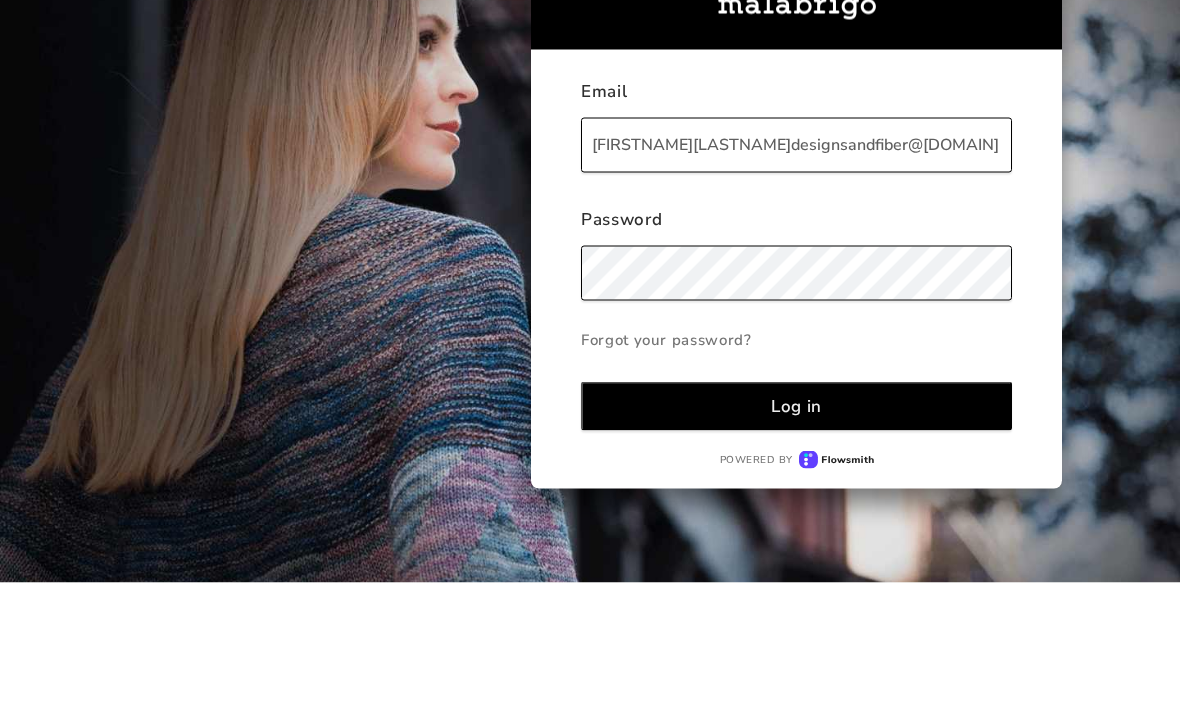 click on "Log in" at bounding box center (796, 536) 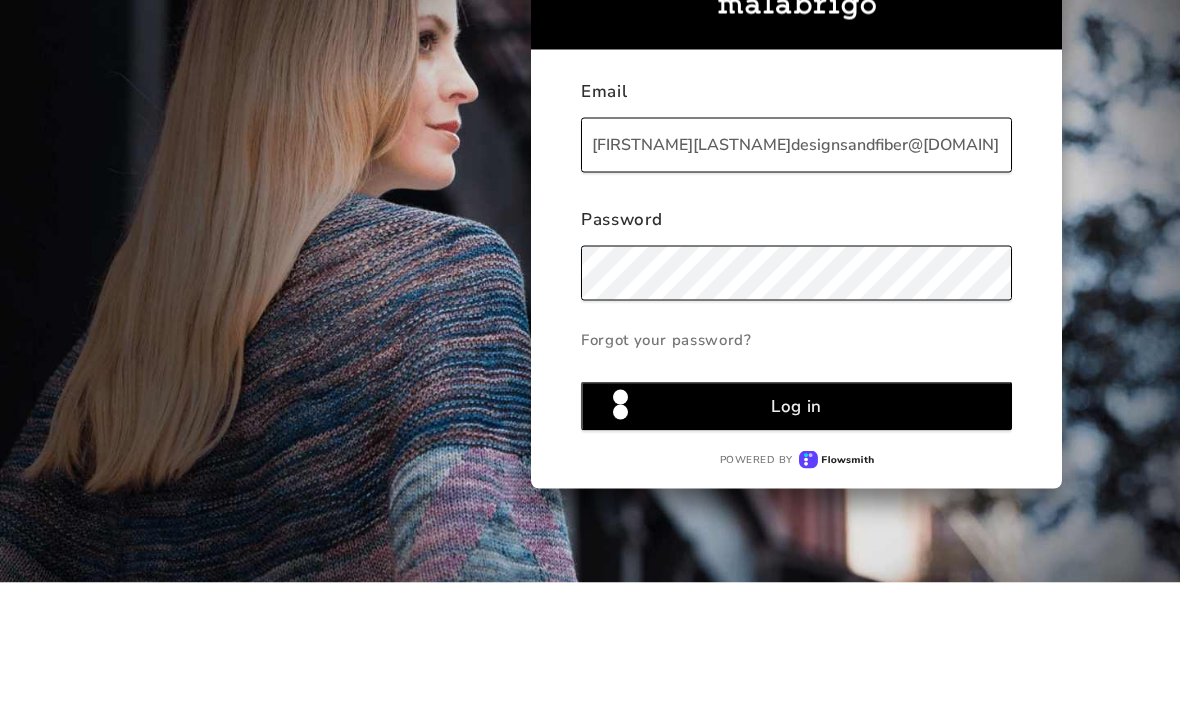 scroll, scrollTop: 65, scrollLeft: 0, axis: vertical 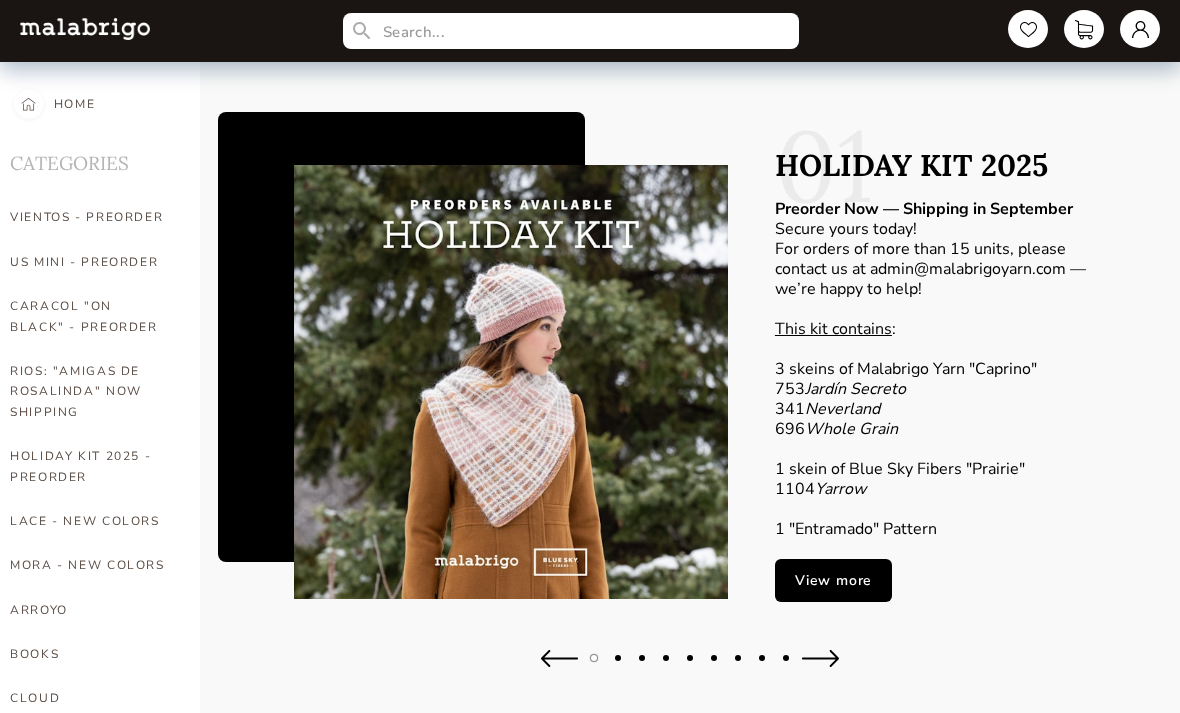 click on "View more" at bounding box center (833, 580) 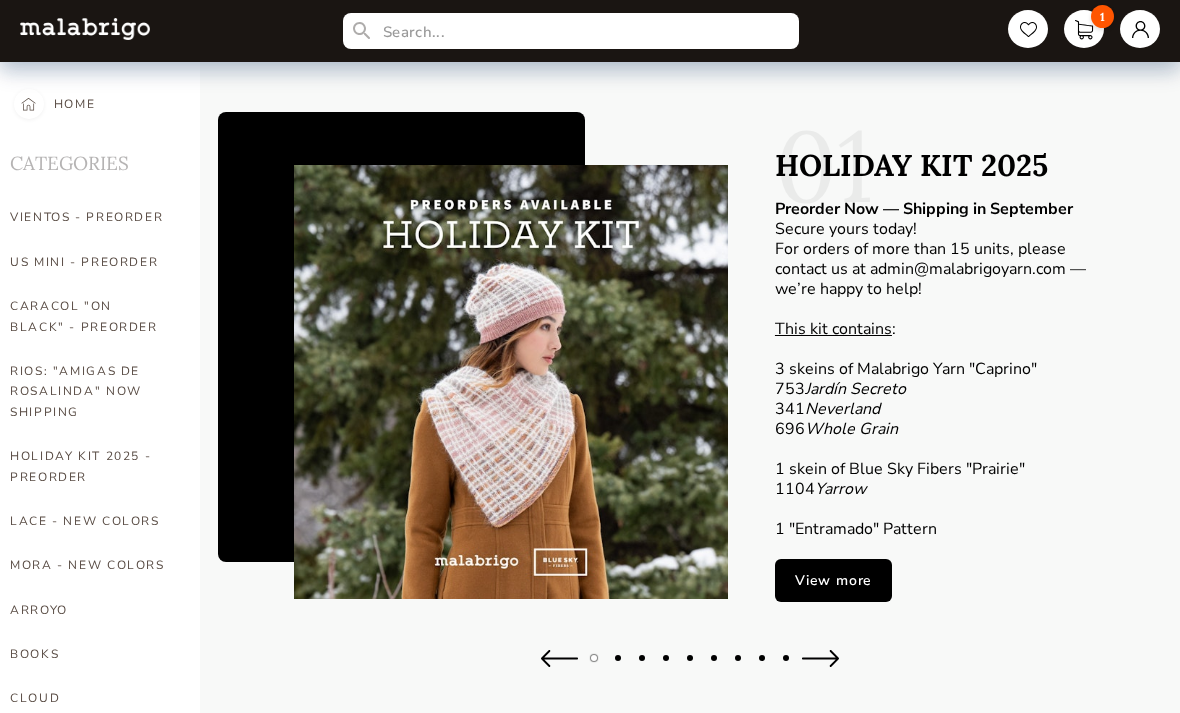 type on "1" 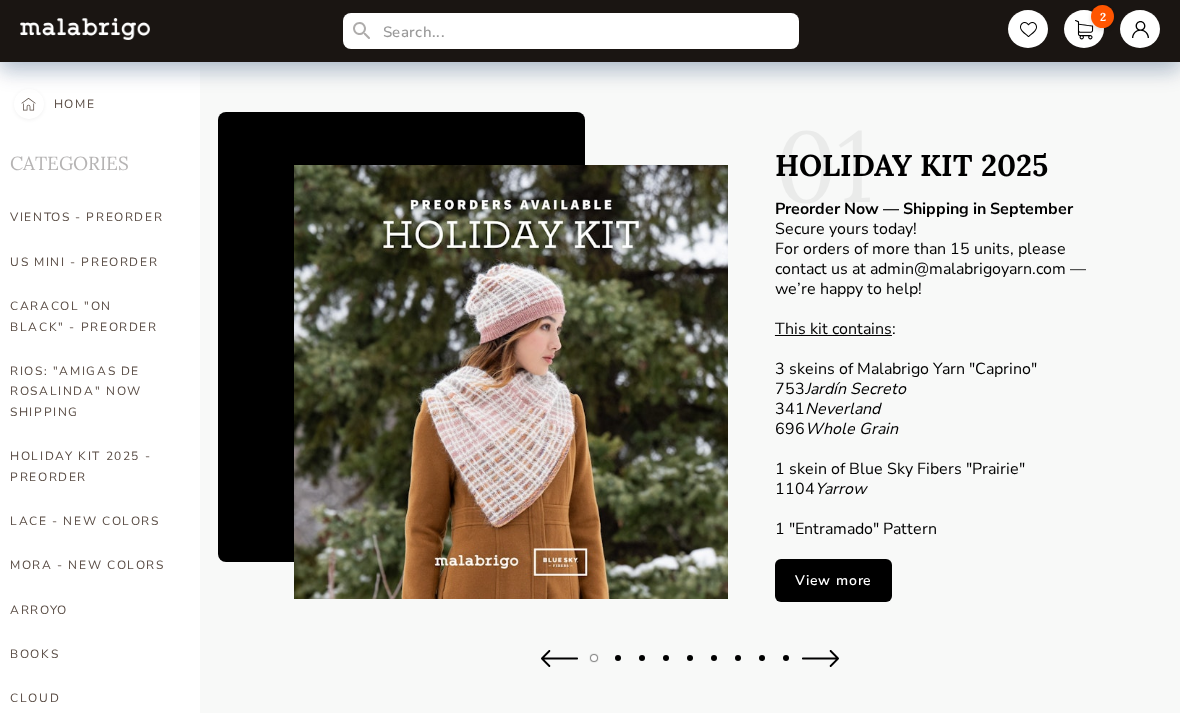 type on "1" 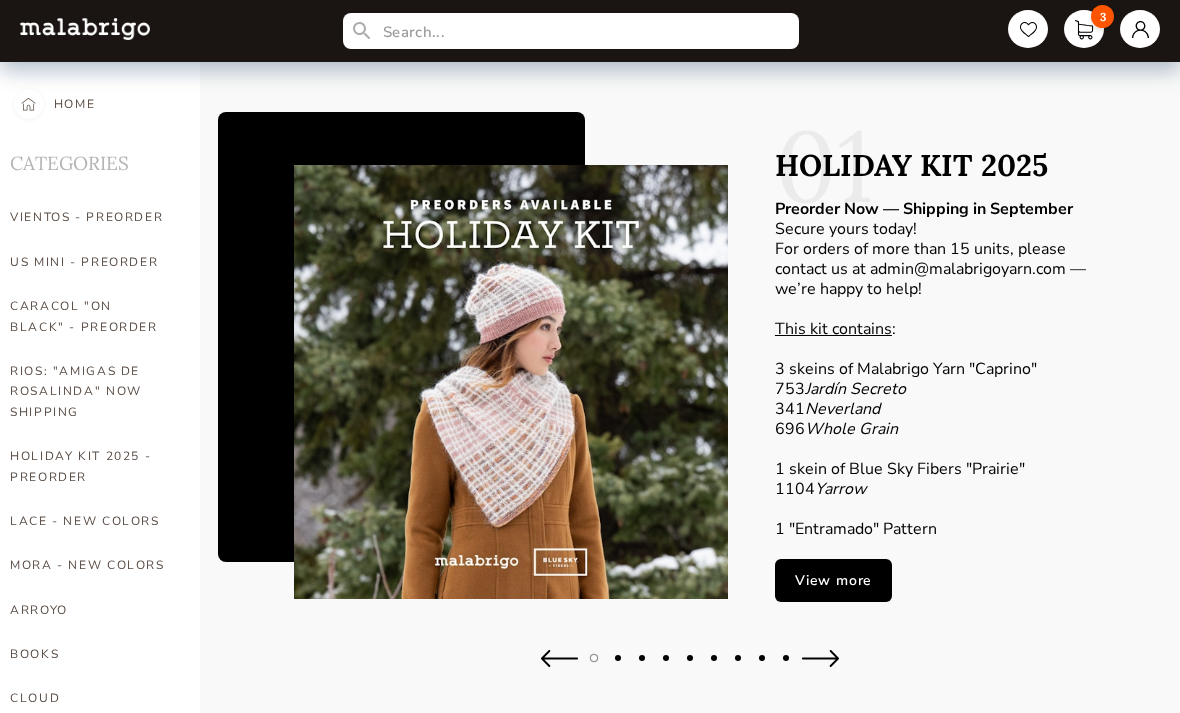 type on "1" 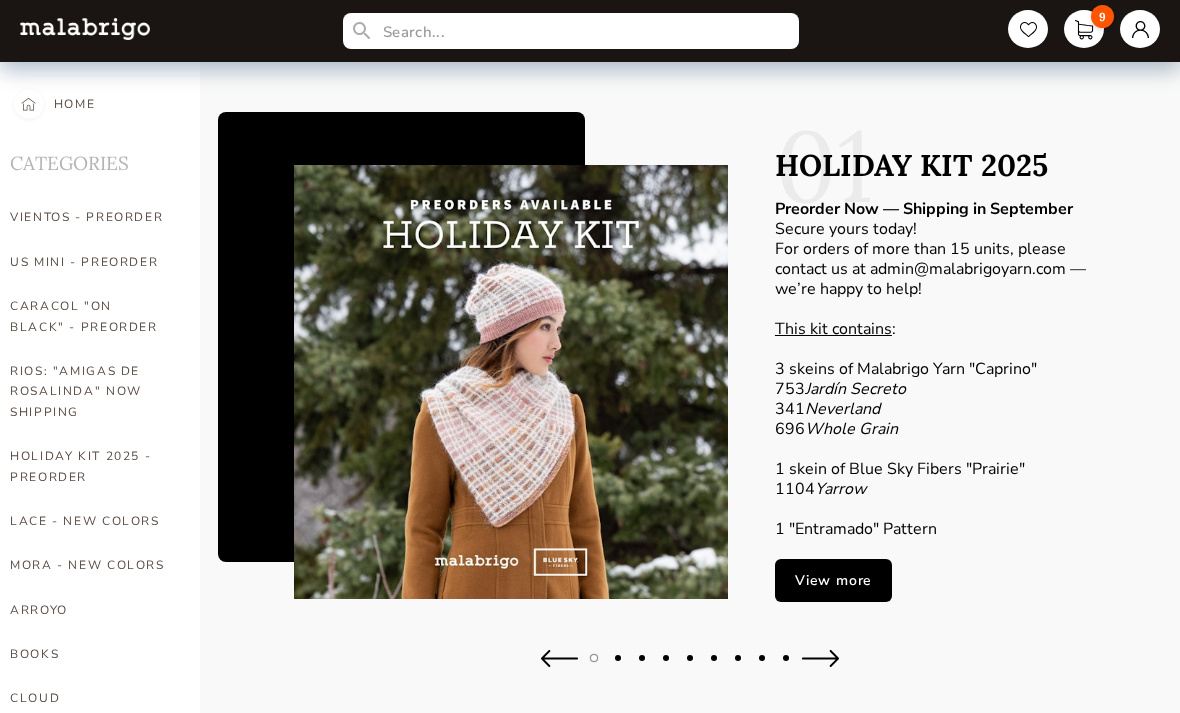 type on "0" 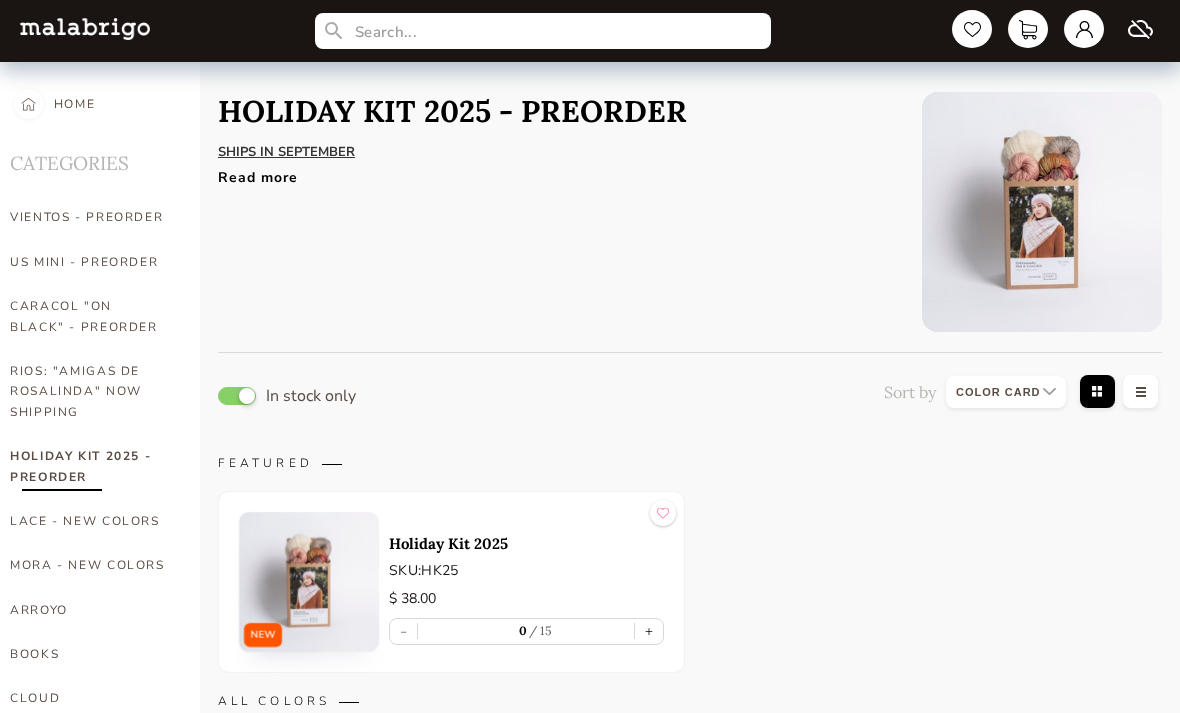 select on "INDEX" 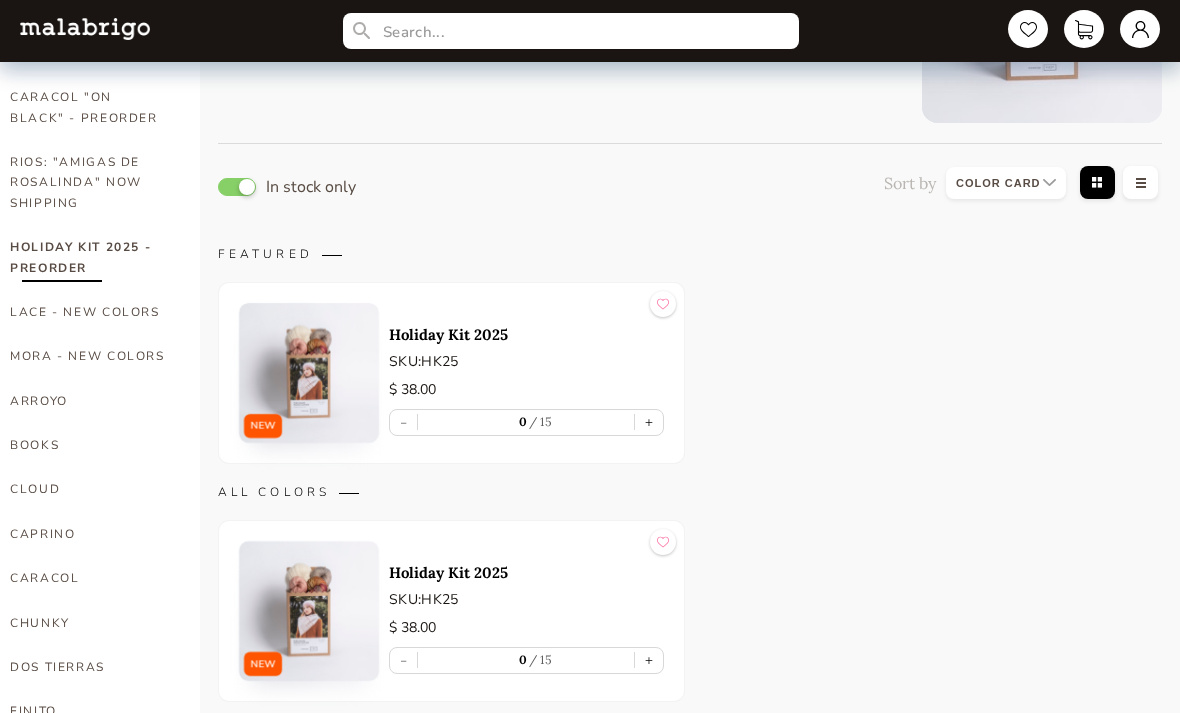 scroll, scrollTop: 214, scrollLeft: 0, axis: vertical 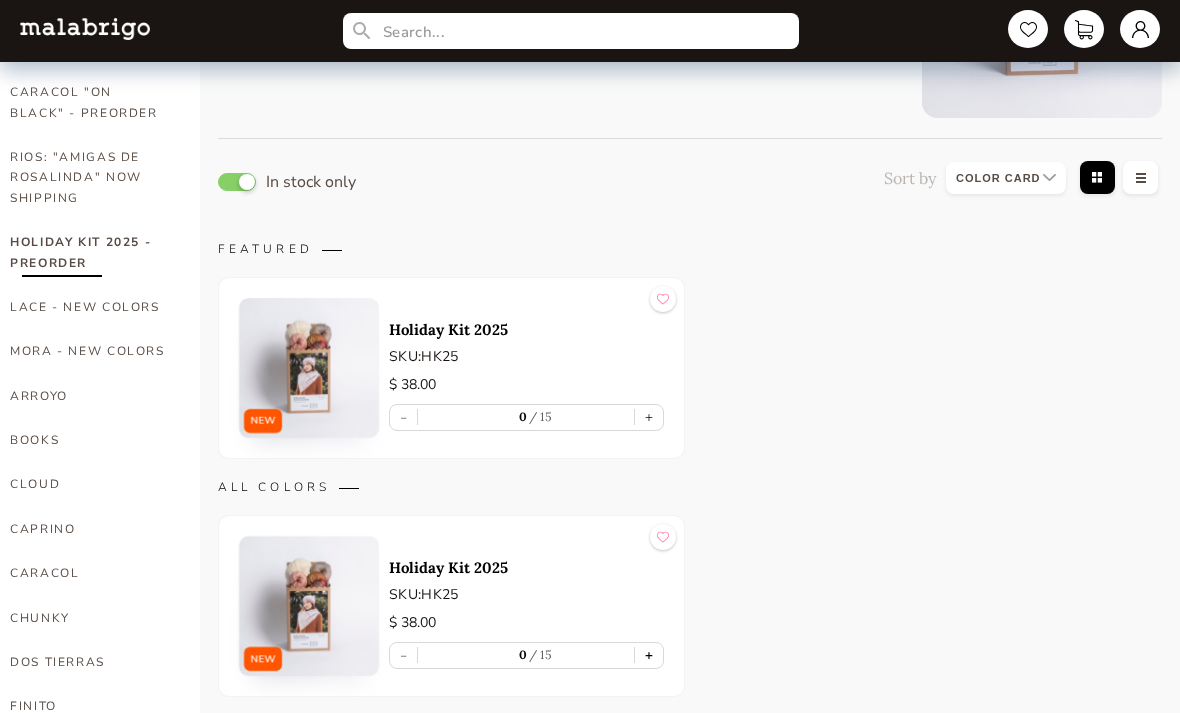 click on "+" at bounding box center [649, 655] 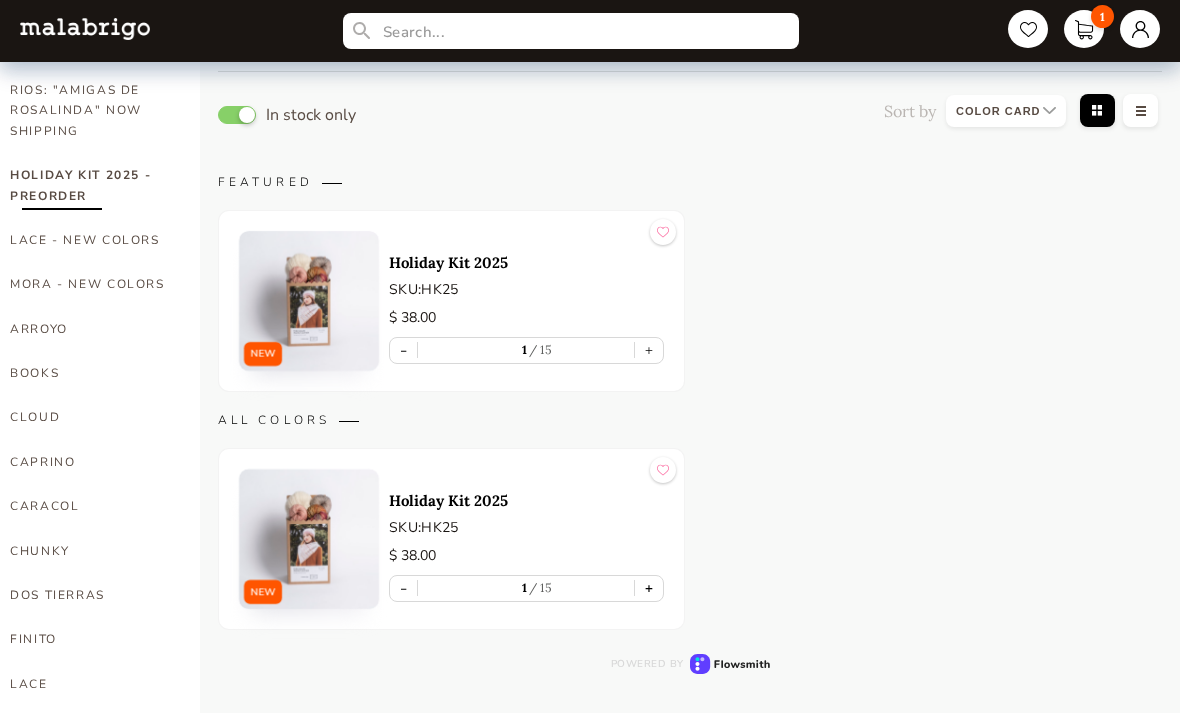 scroll, scrollTop: 239, scrollLeft: 0, axis: vertical 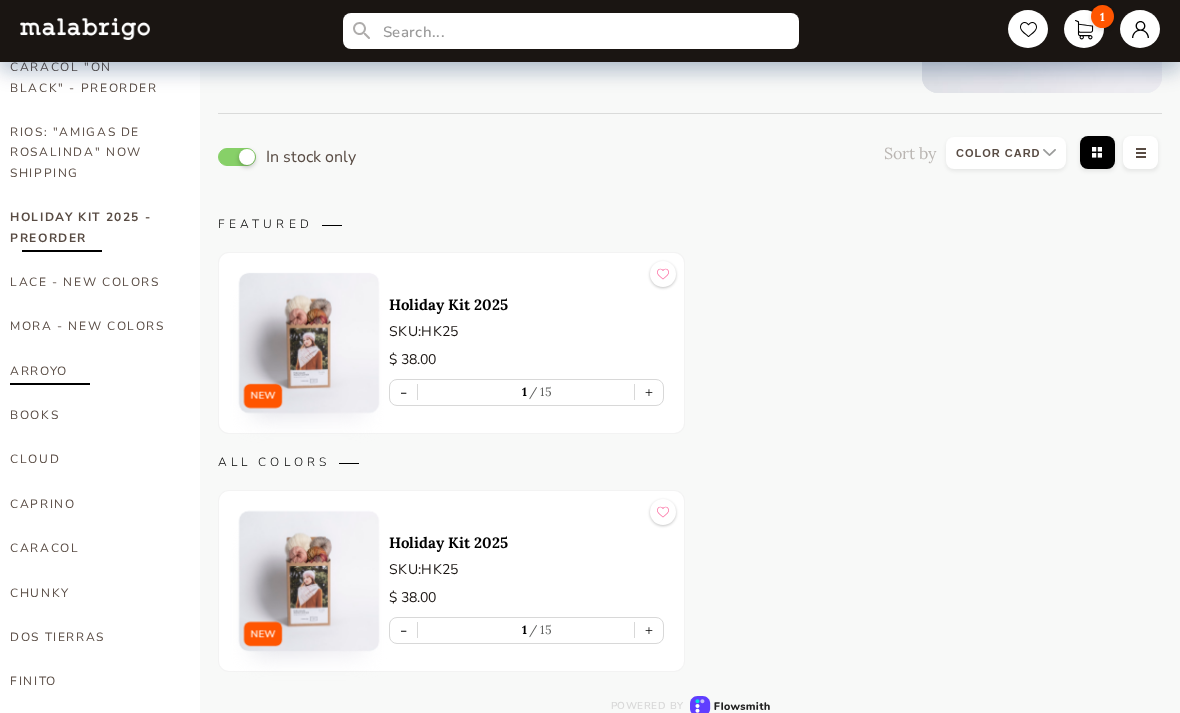 click on "ARROYO" at bounding box center [90, 371] 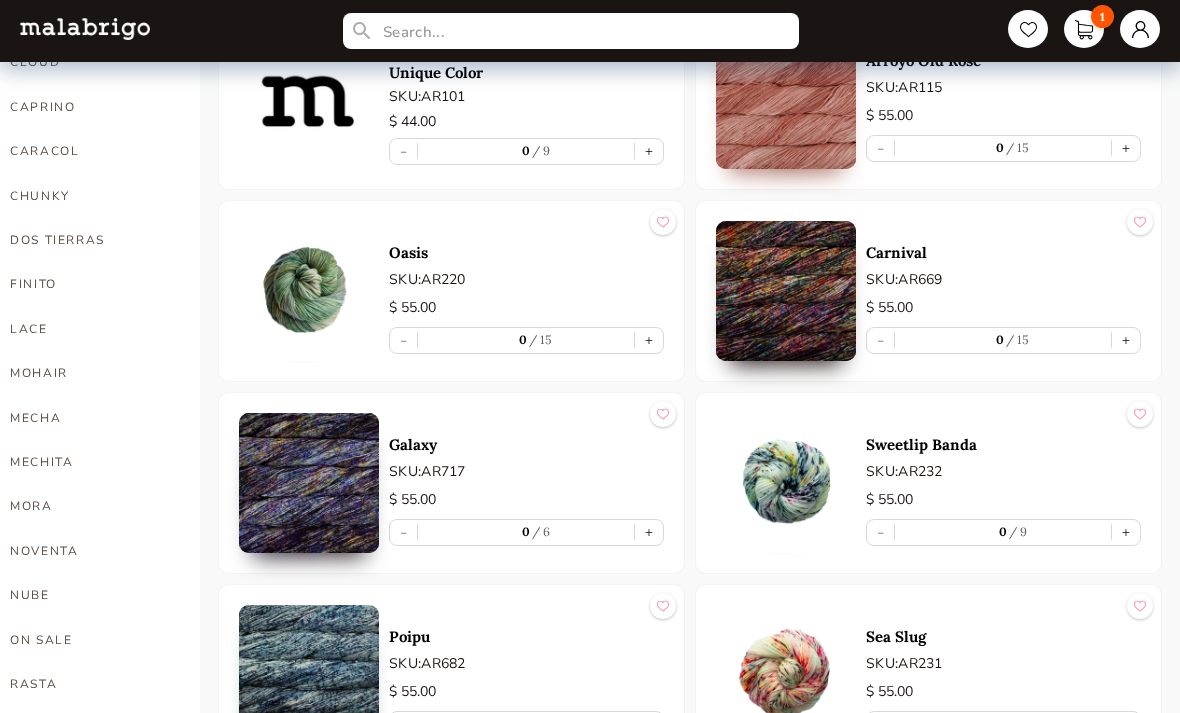 scroll, scrollTop: 637, scrollLeft: 0, axis: vertical 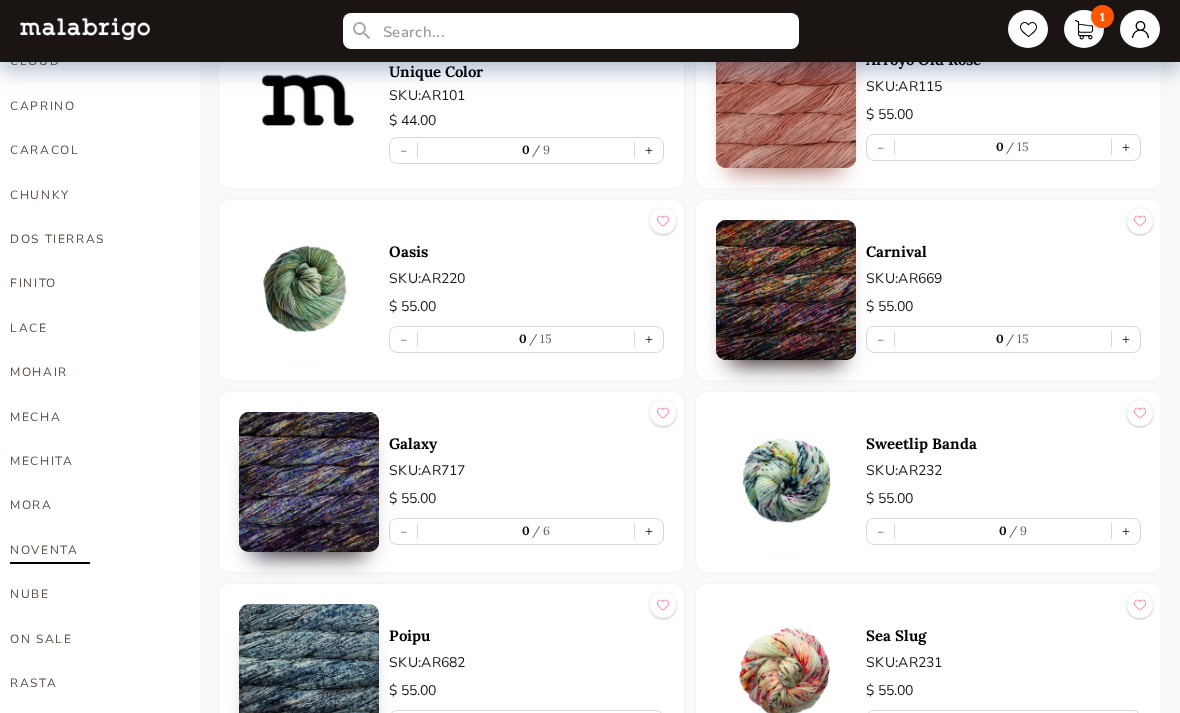 click on "NOVENTA" at bounding box center (90, 550) 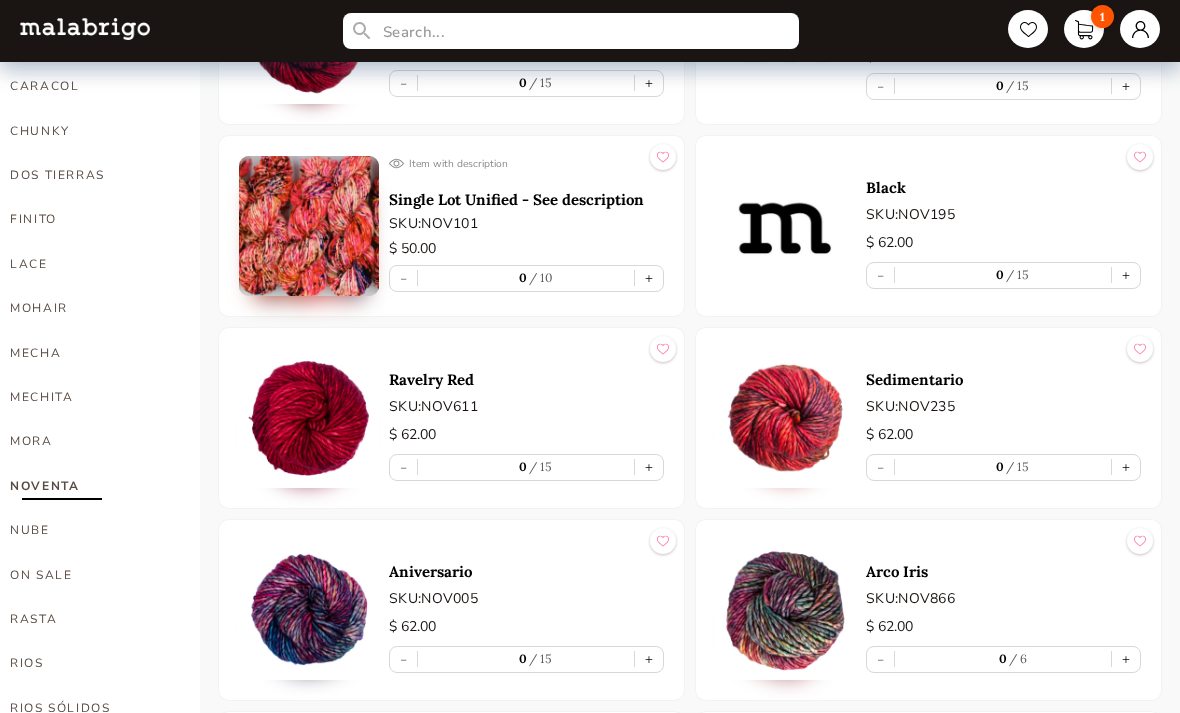 scroll, scrollTop: 776, scrollLeft: 0, axis: vertical 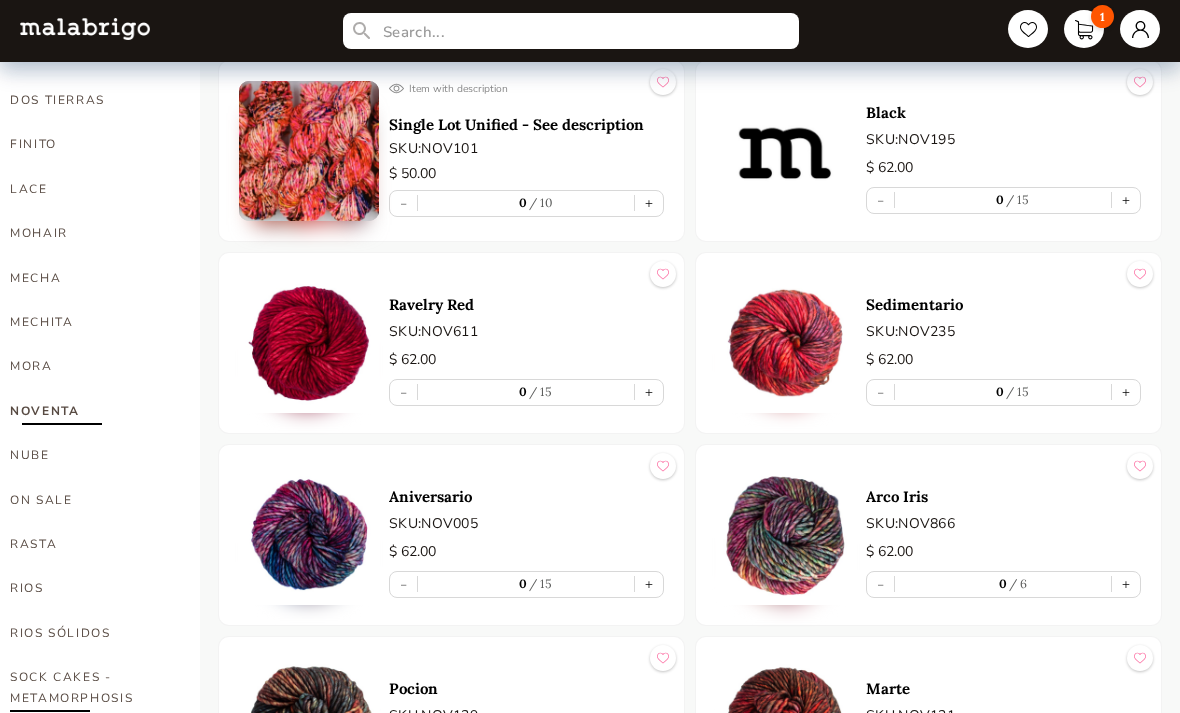 click on "SOCK CAKES - METAMORPHOSIS" at bounding box center [90, 687] 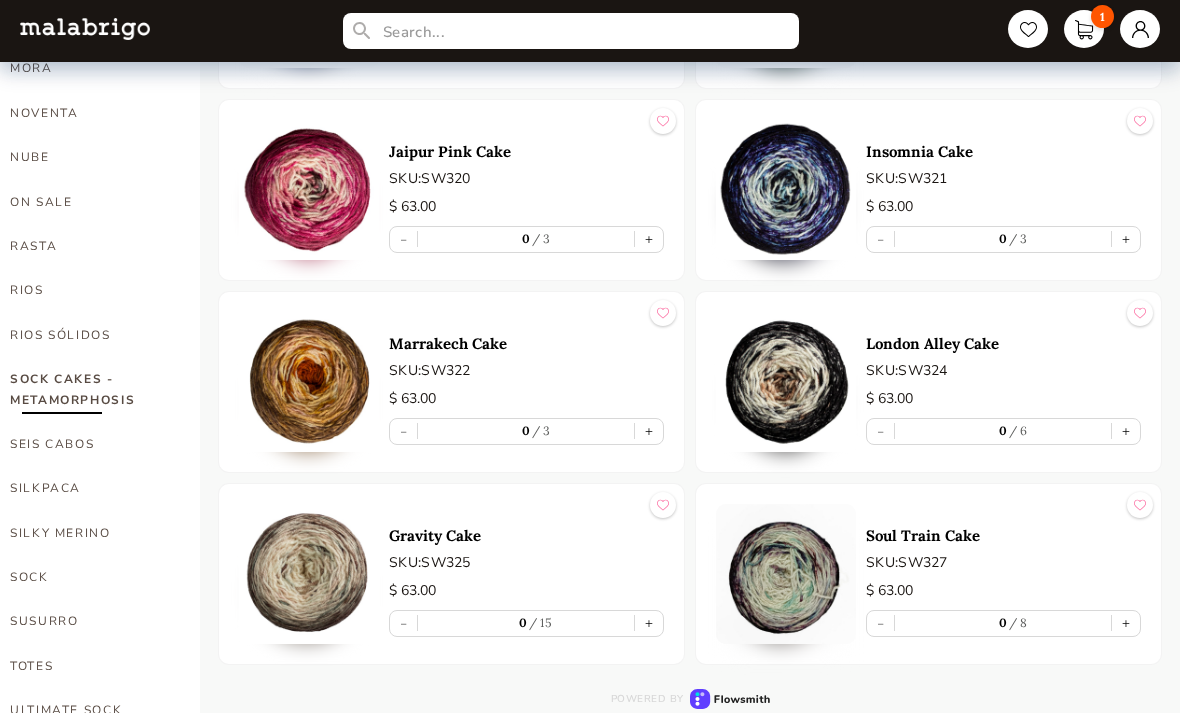 scroll, scrollTop: 1112, scrollLeft: 0, axis: vertical 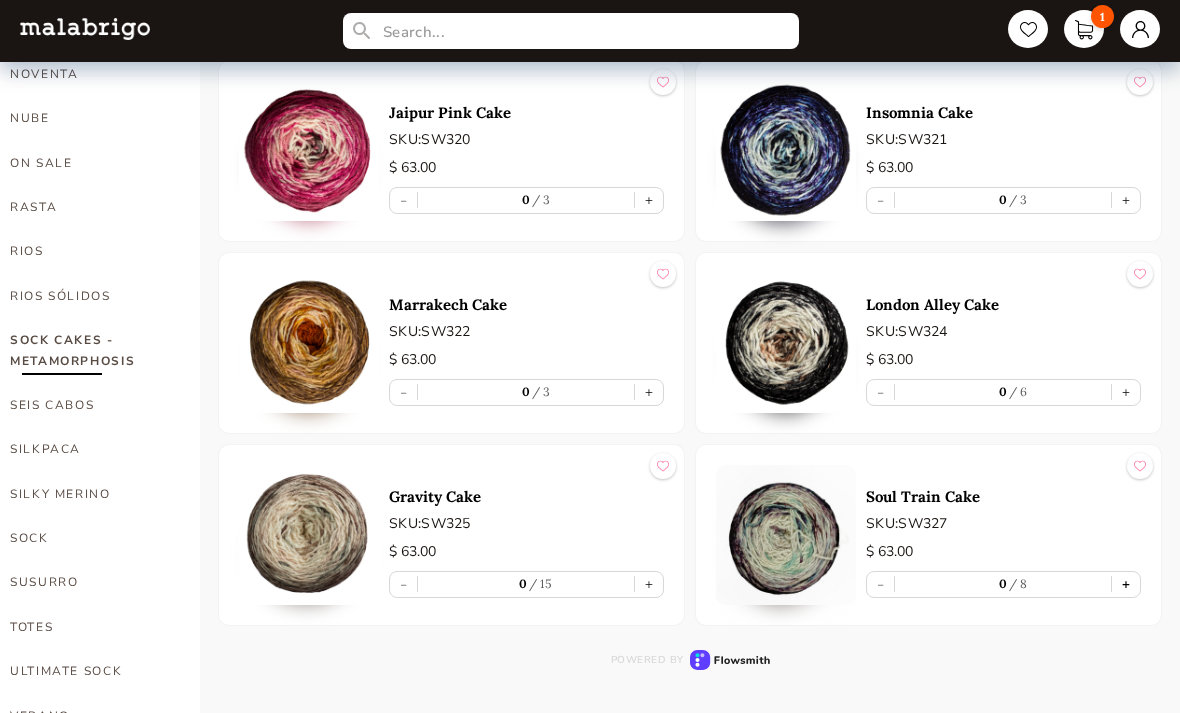 click on "+" at bounding box center [1126, 585] 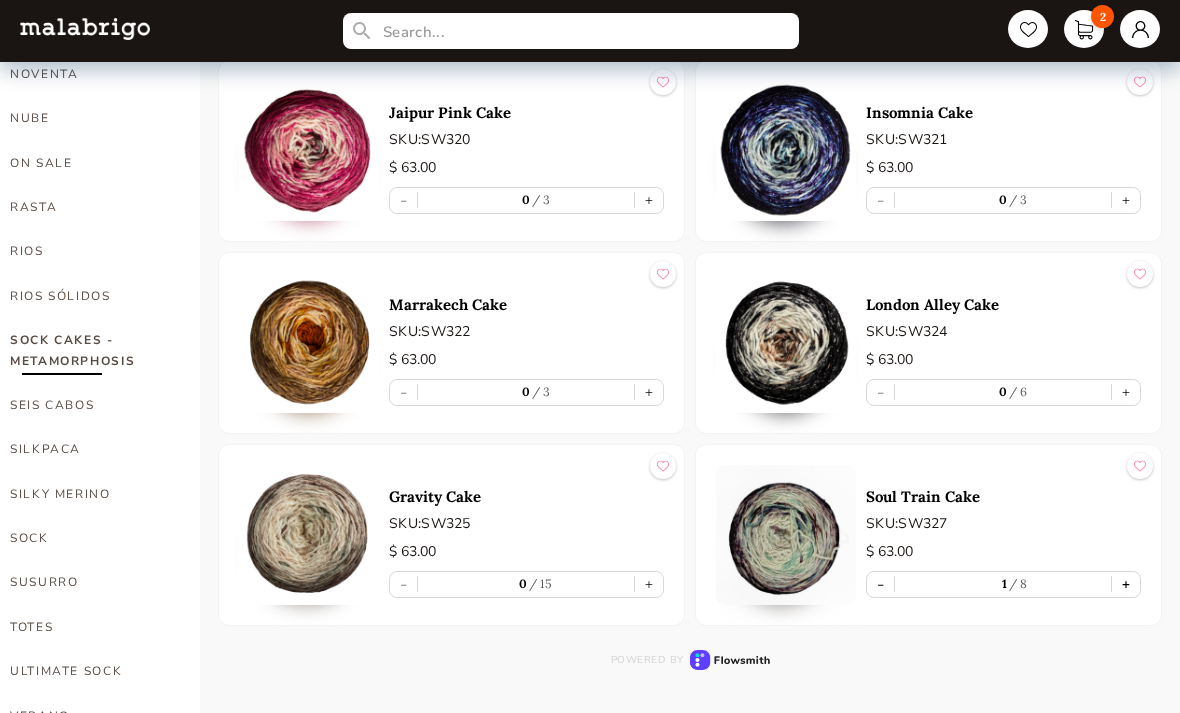type on "1" 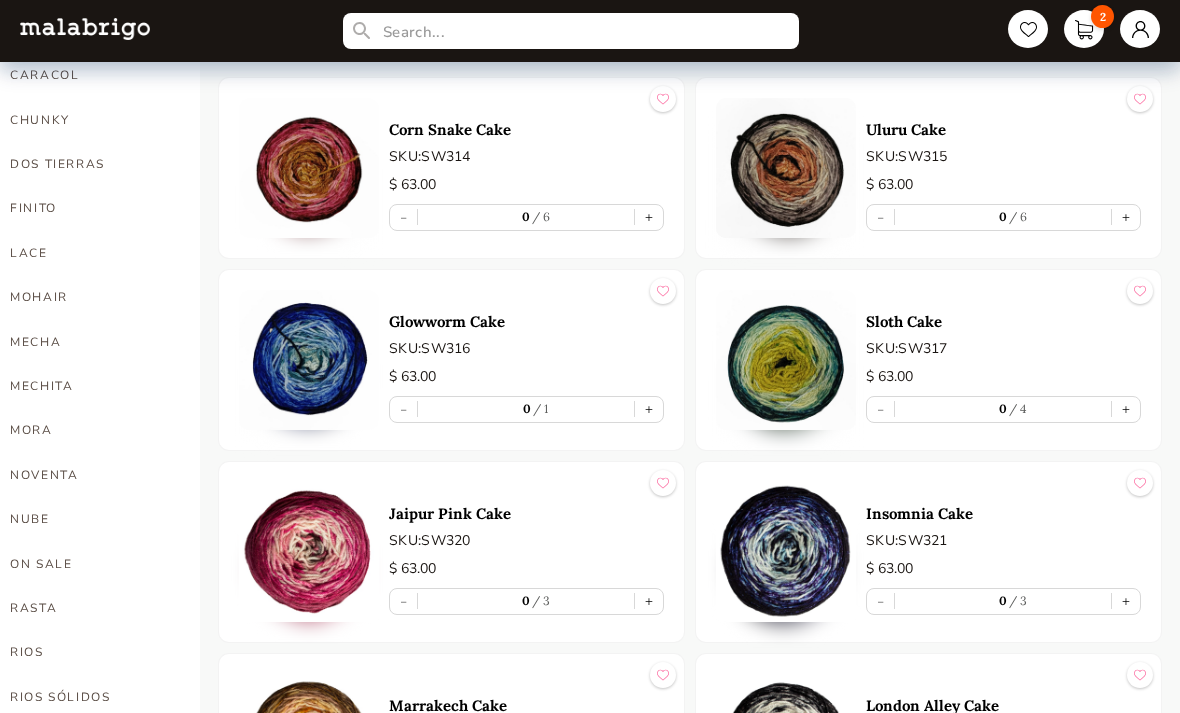 scroll, scrollTop: 707, scrollLeft: 0, axis: vertical 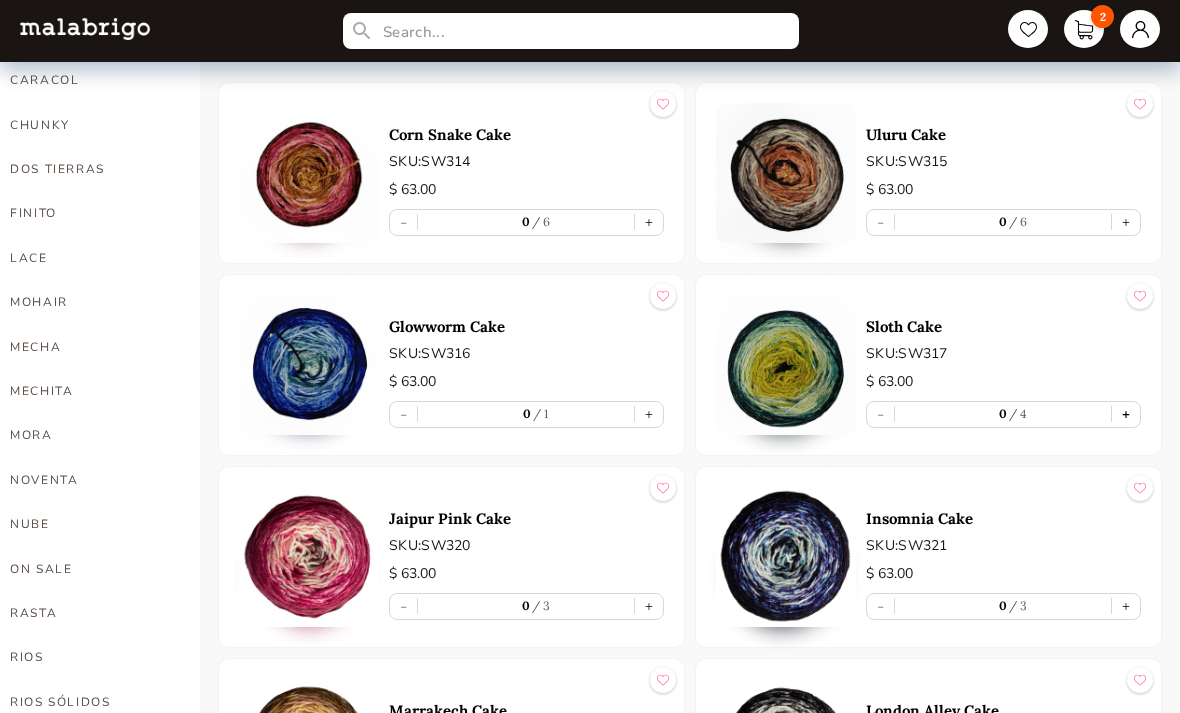 click on "+" at bounding box center (1126, 414) 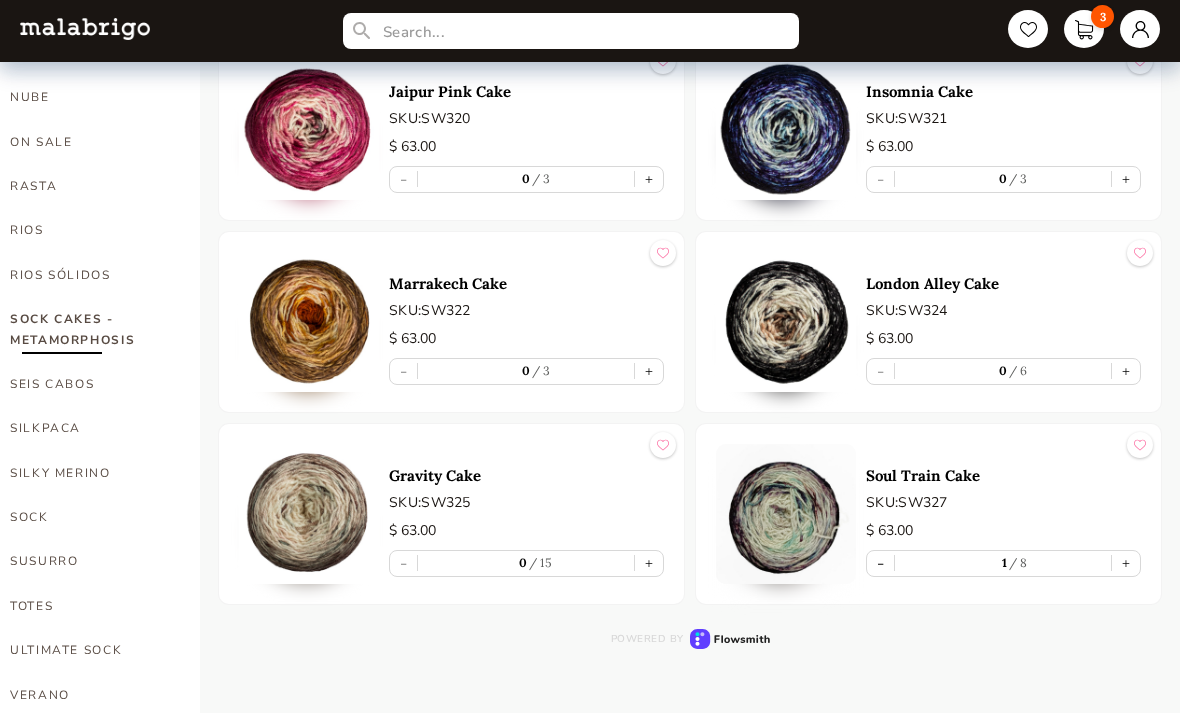 scroll, scrollTop: 1135, scrollLeft: 0, axis: vertical 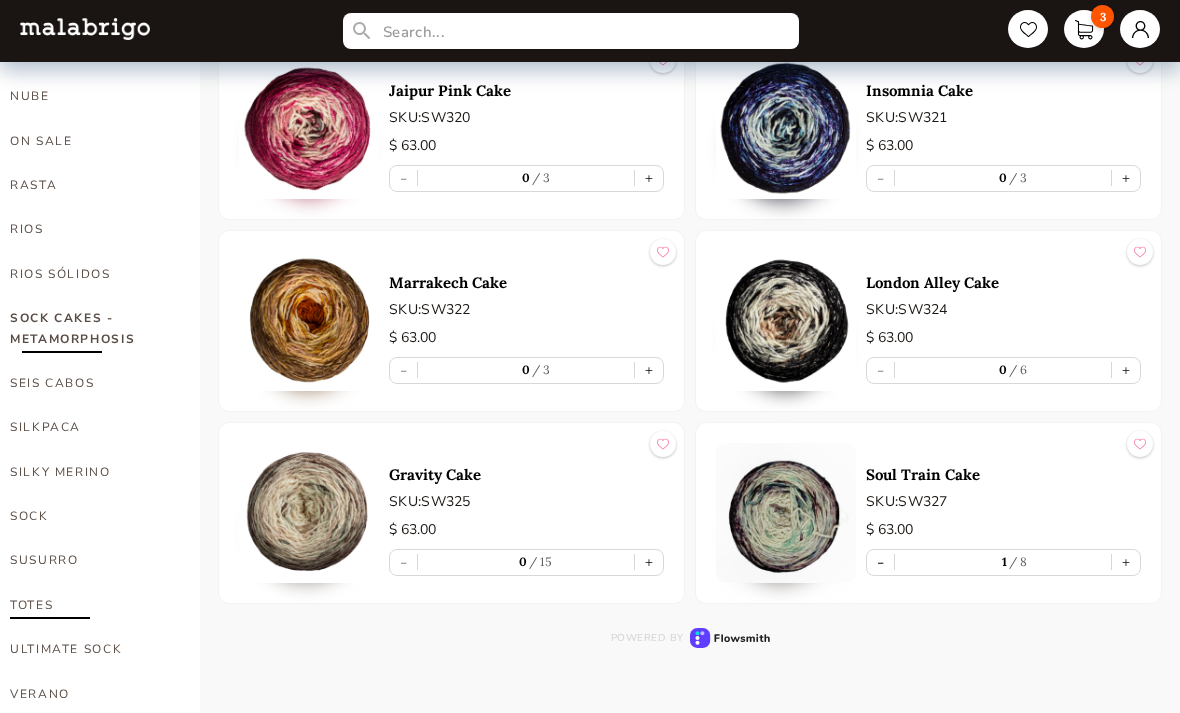 click on "TOTES" at bounding box center (90, 605) 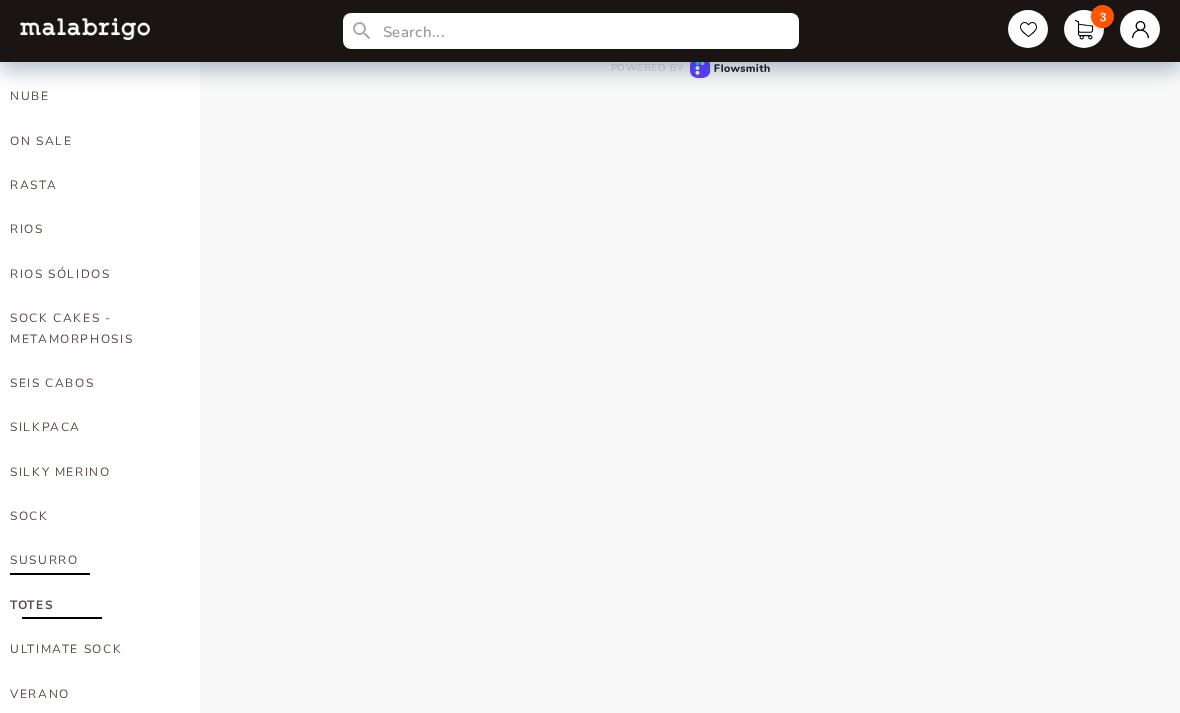 click on "SUSURRO" at bounding box center [90, 560] 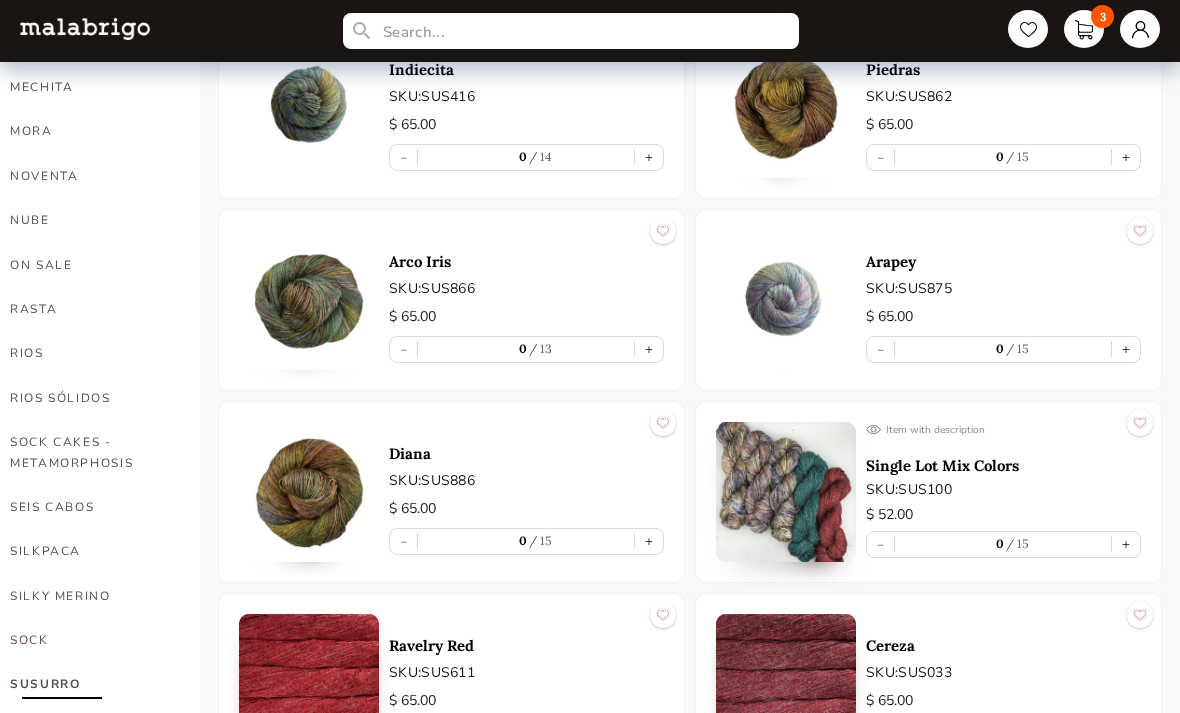 scroll, scrollTop: 992, scrollLeft: 0, axis: vertical 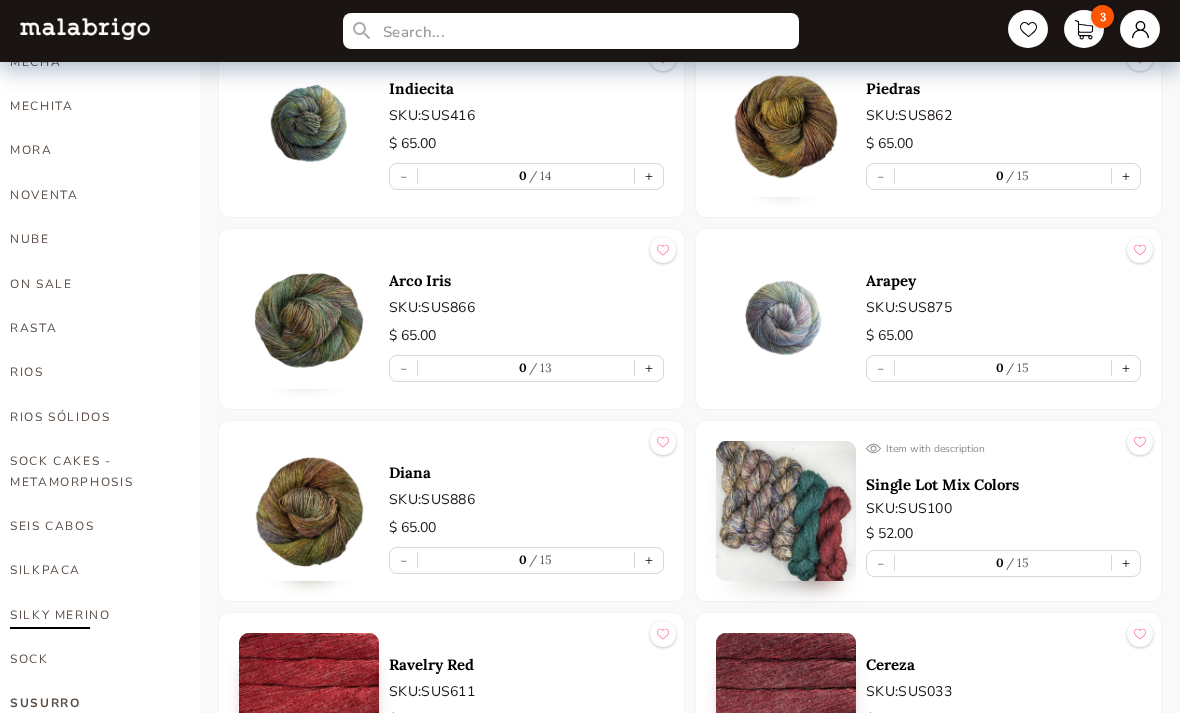 click on "SILKY MERINO" at bounding box center [90, 615] 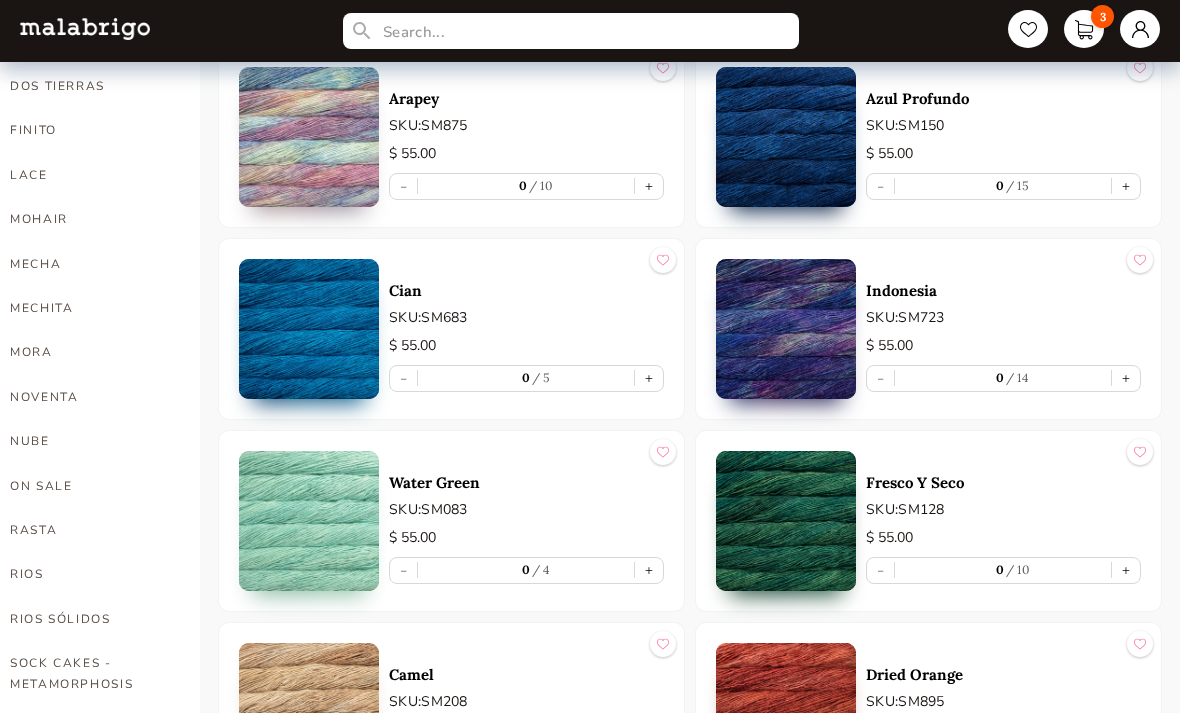 scroll, scrollTop: 790, scrollLeft: 0, axis: vertical 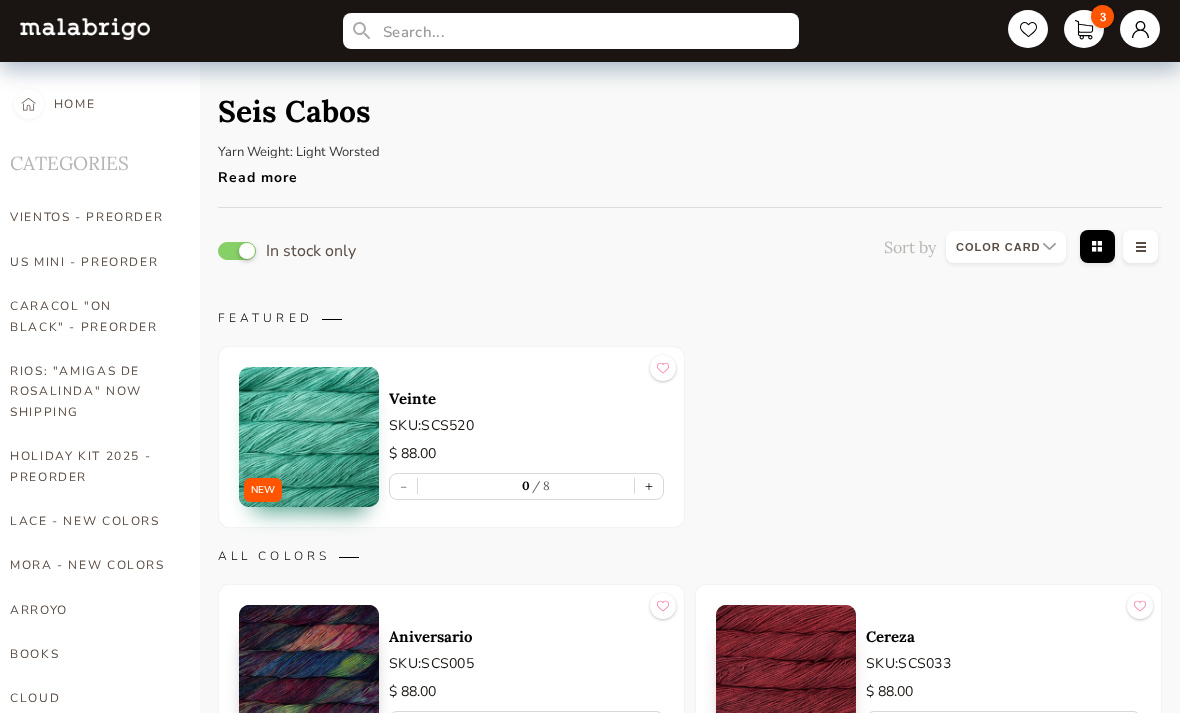 click on "ALL COLORS" at bounding box center (690, 556) 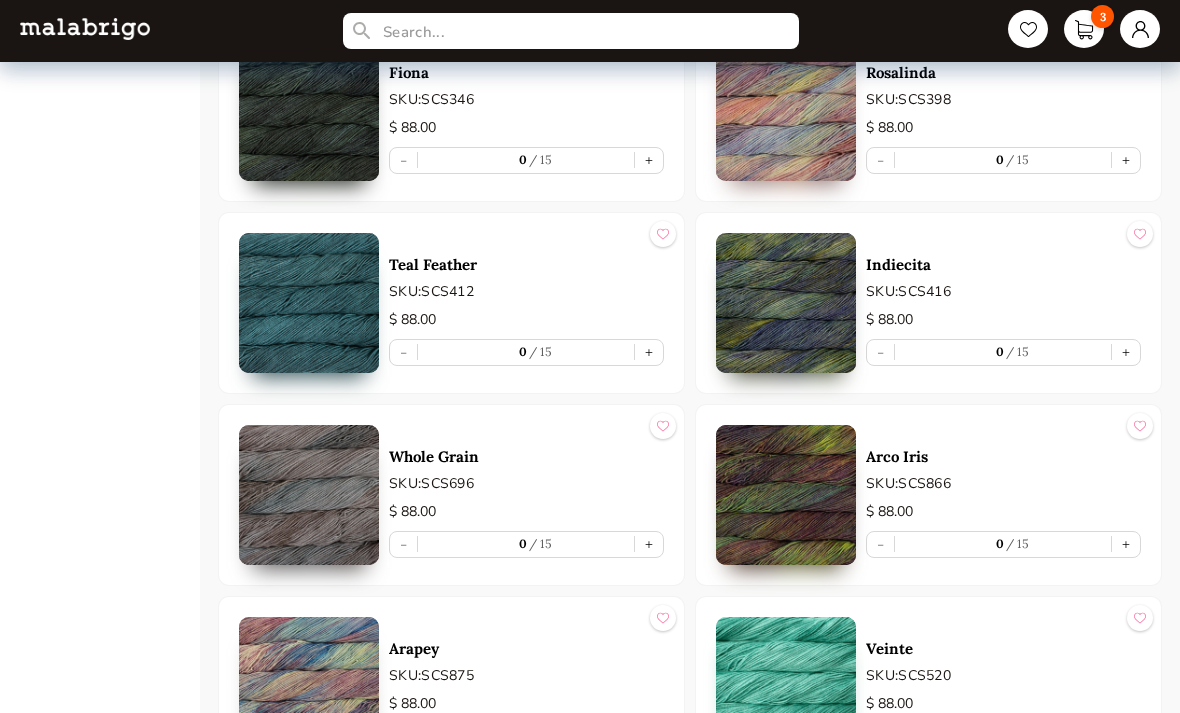 scroll, scrollTop: 2347, scrollLeft: 0, axis: vertical 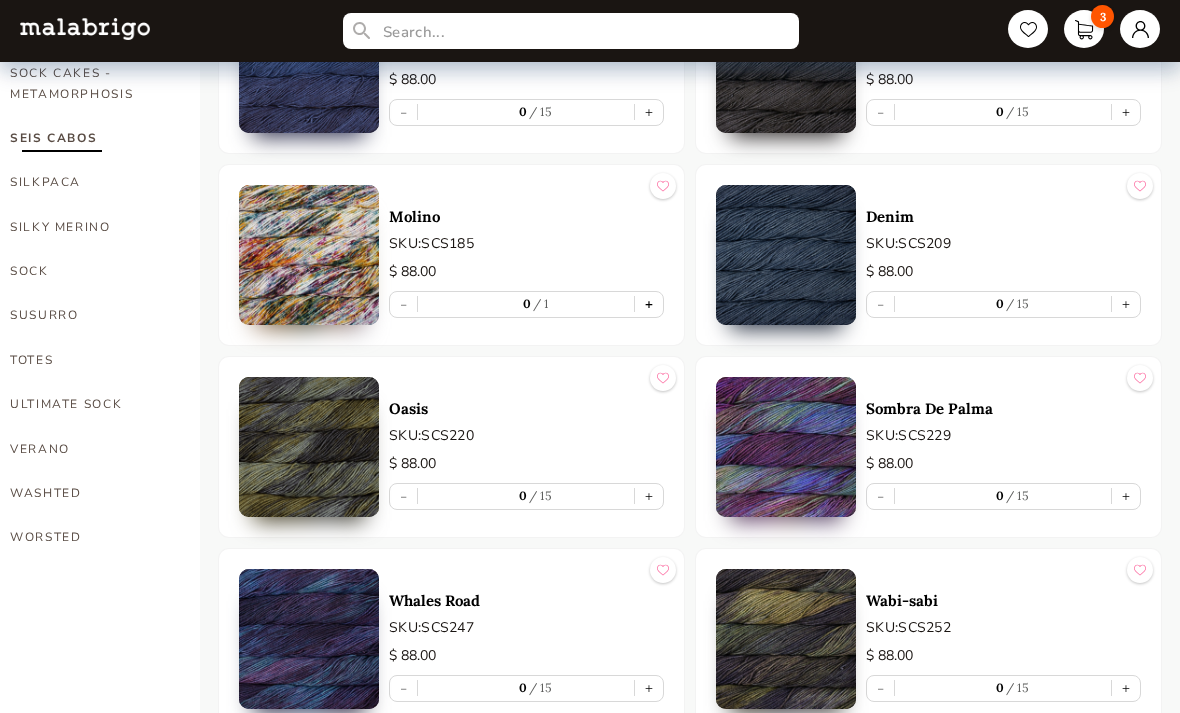 click on "+" at bounding box center [649, 305] 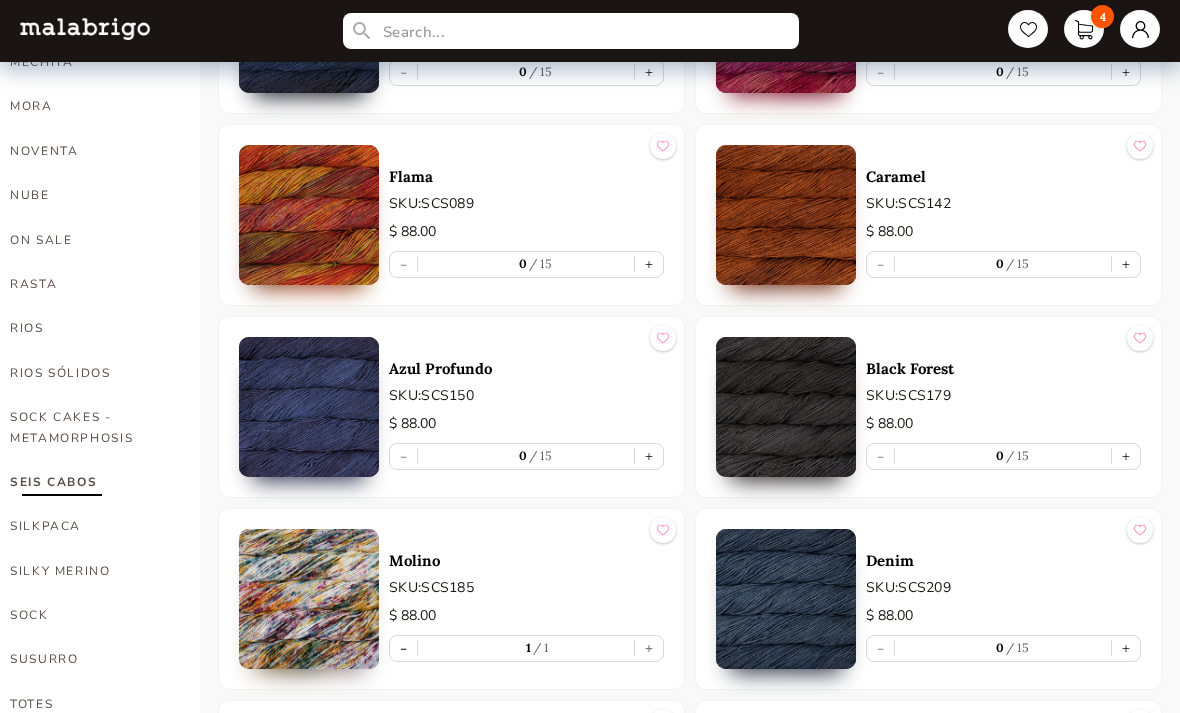 scroll, scrollTop: 1036, scrollLeft: 0, axis: vertical 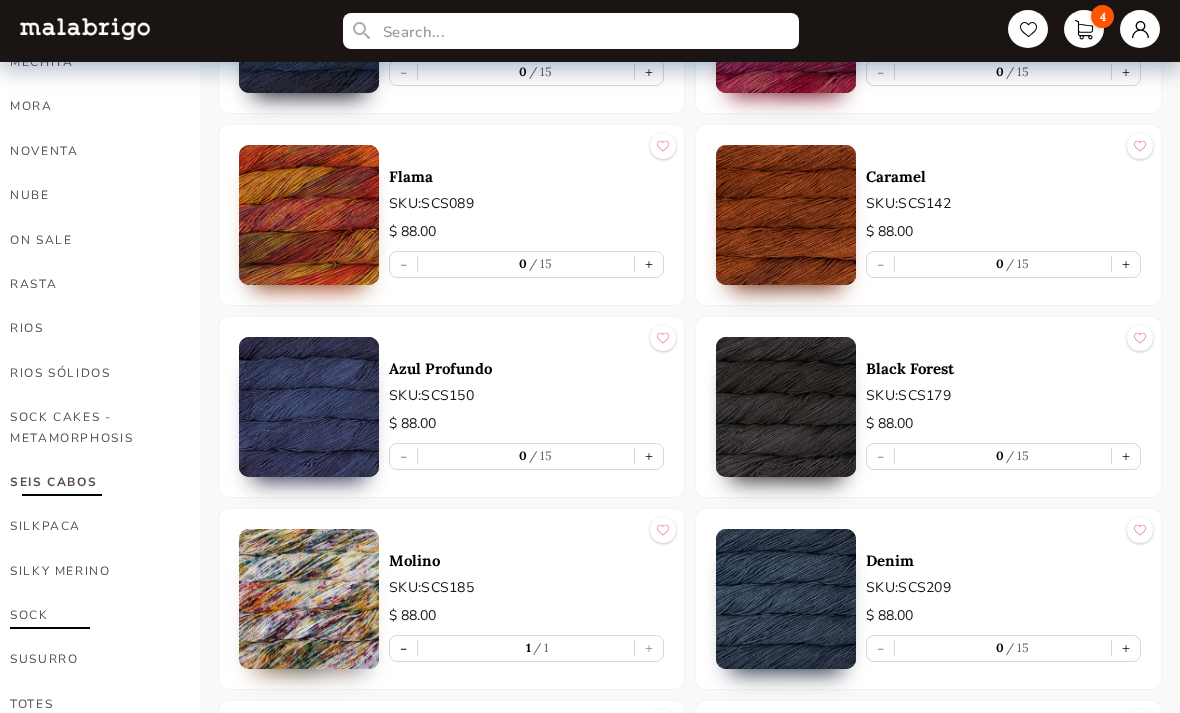 click on "SOCK" at bounding box center [90, 615] 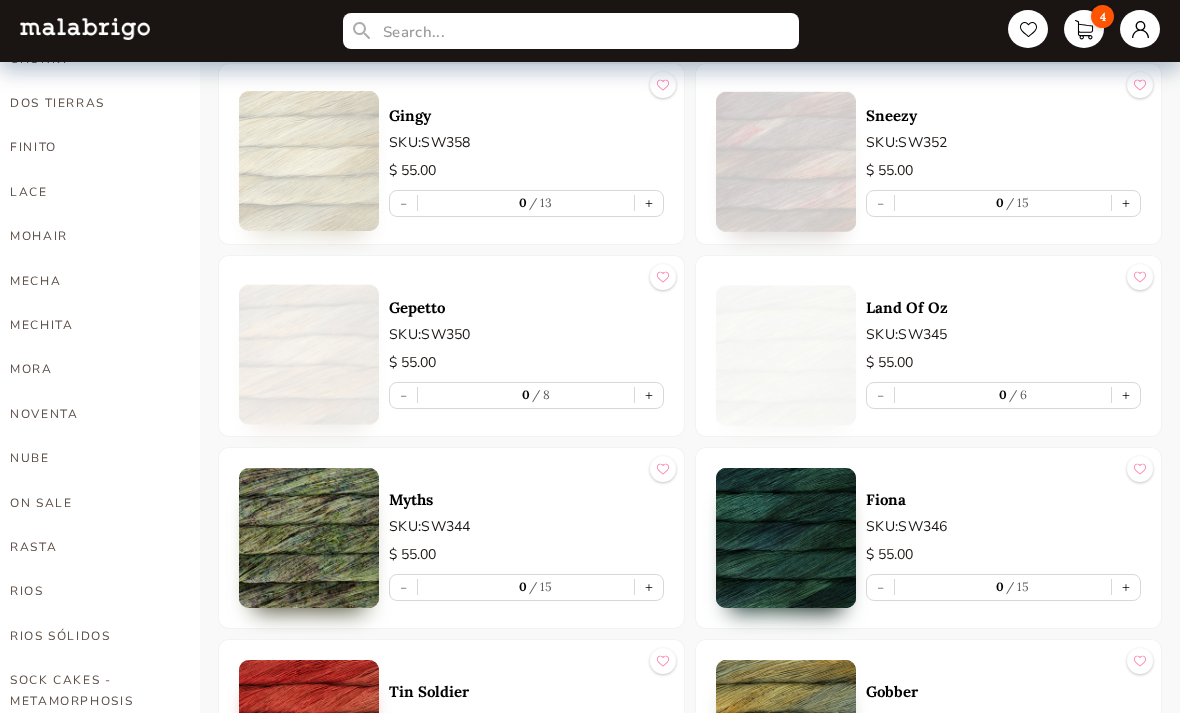 scroll, scrollTop: 772, scrollLeft: 0, axis: vertical 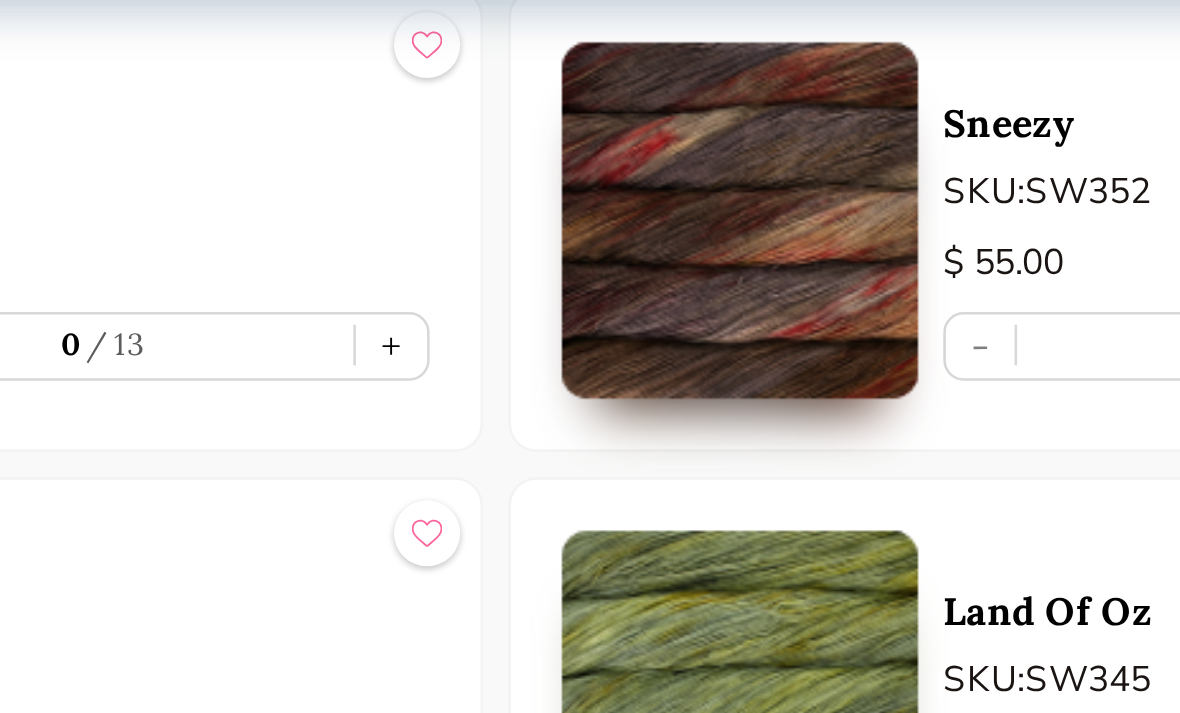 select on "INDEX" 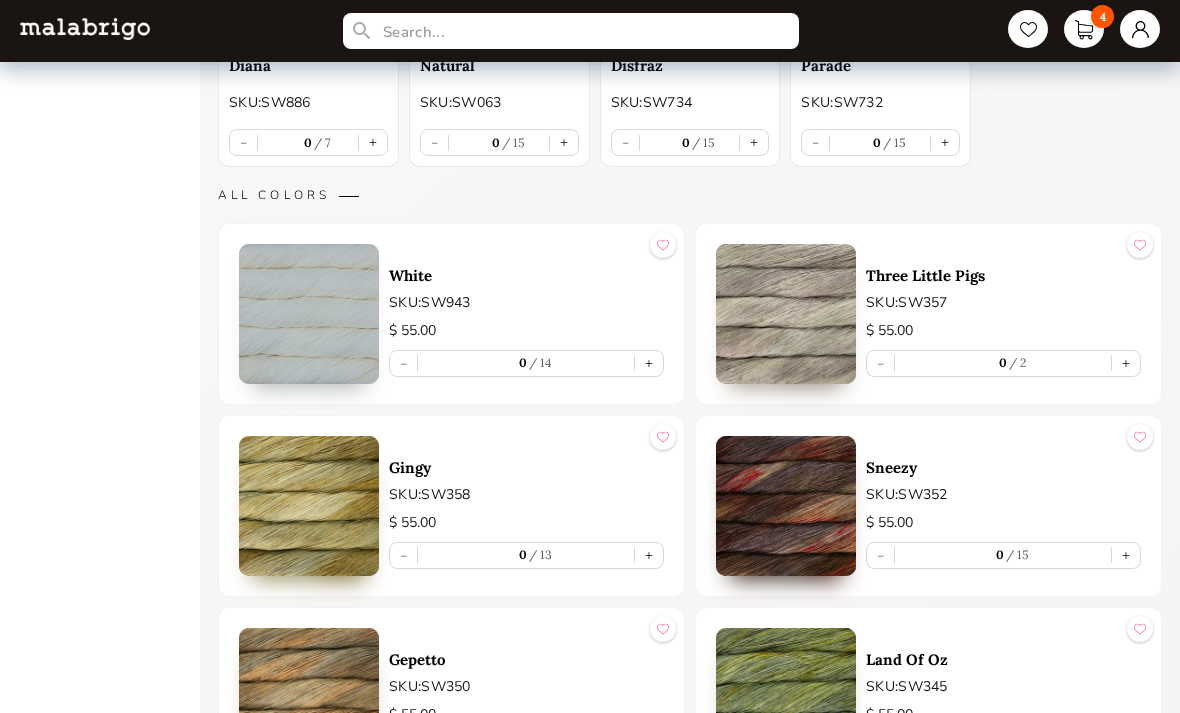 select on "INDEX" 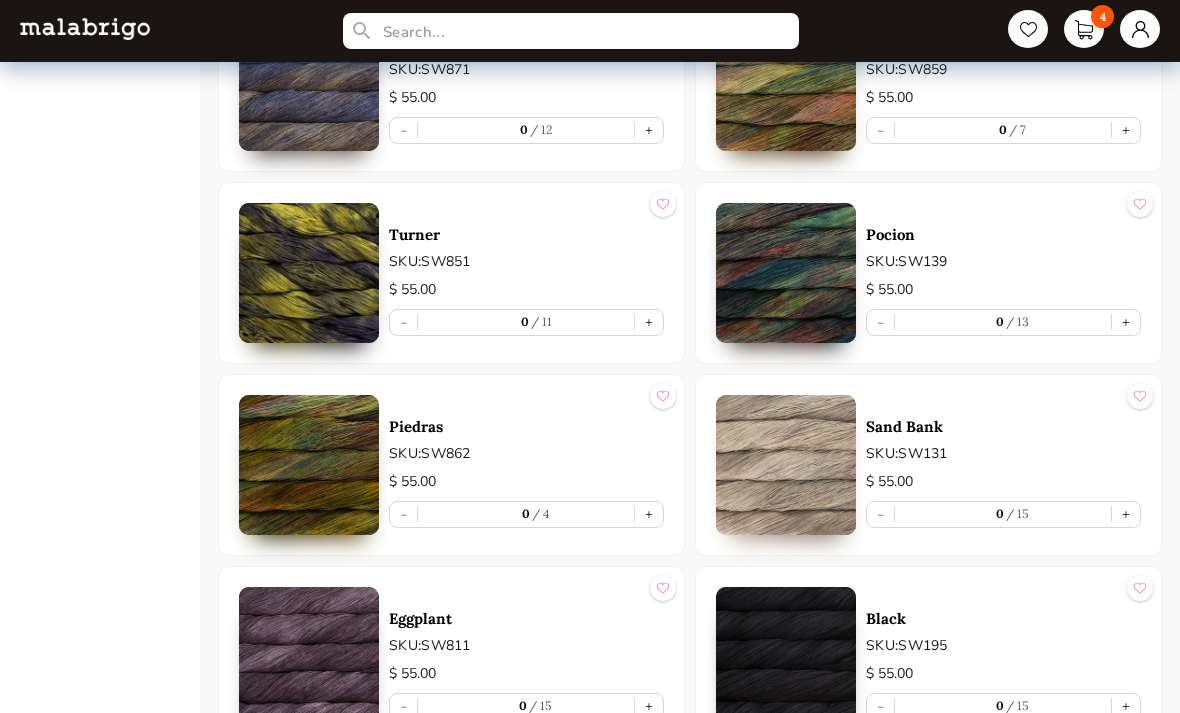 scroll, scrollTop: 6798, scrollLeft: 0, axis: vertical 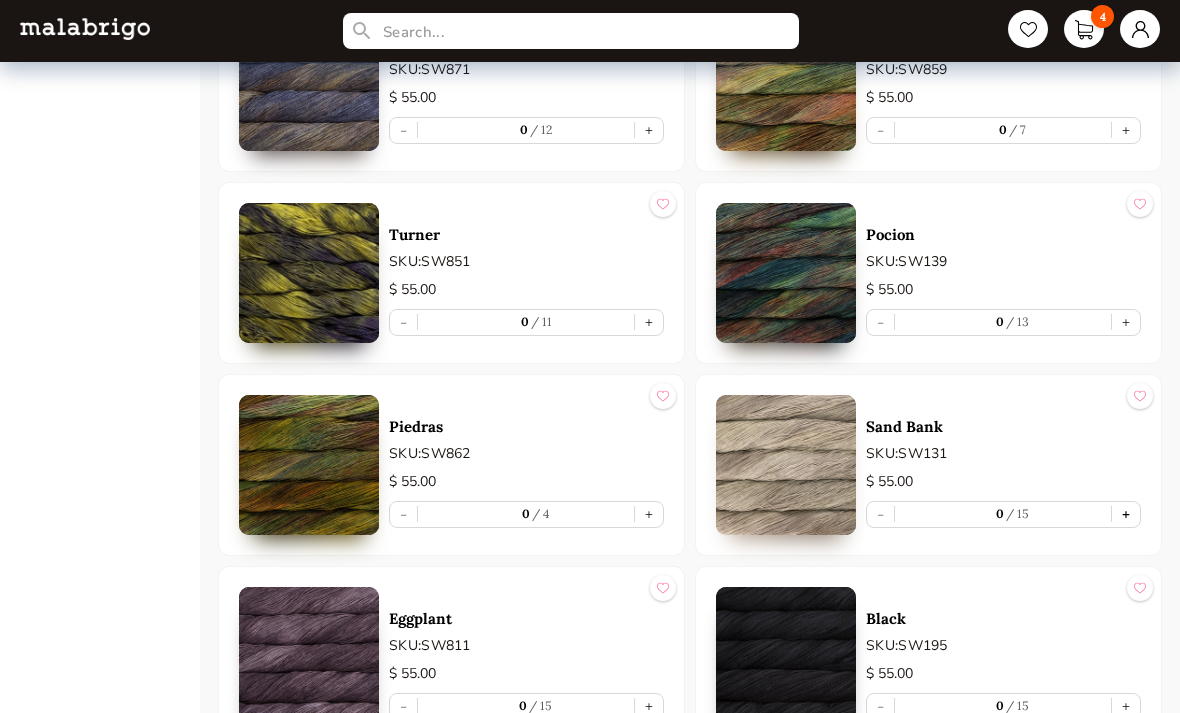 click on "+" at bounding box center (1126, 514) 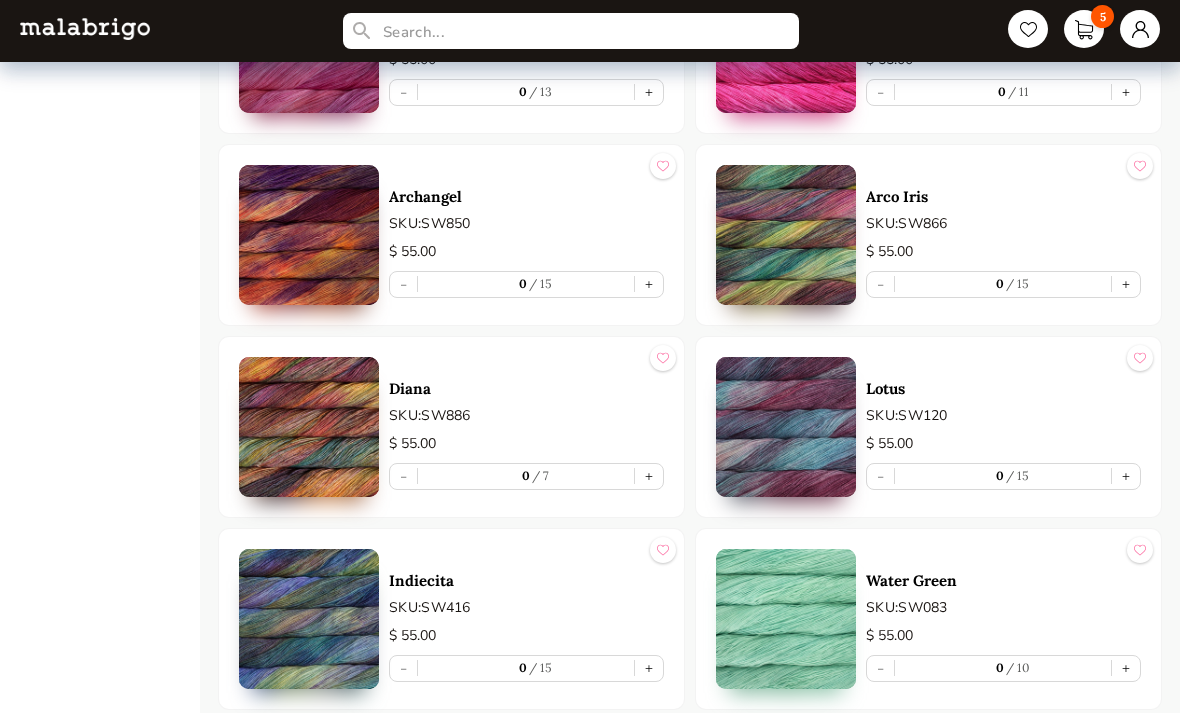 scroll, scrollTop: 5458, scrollLeft: 0, axis: vertical 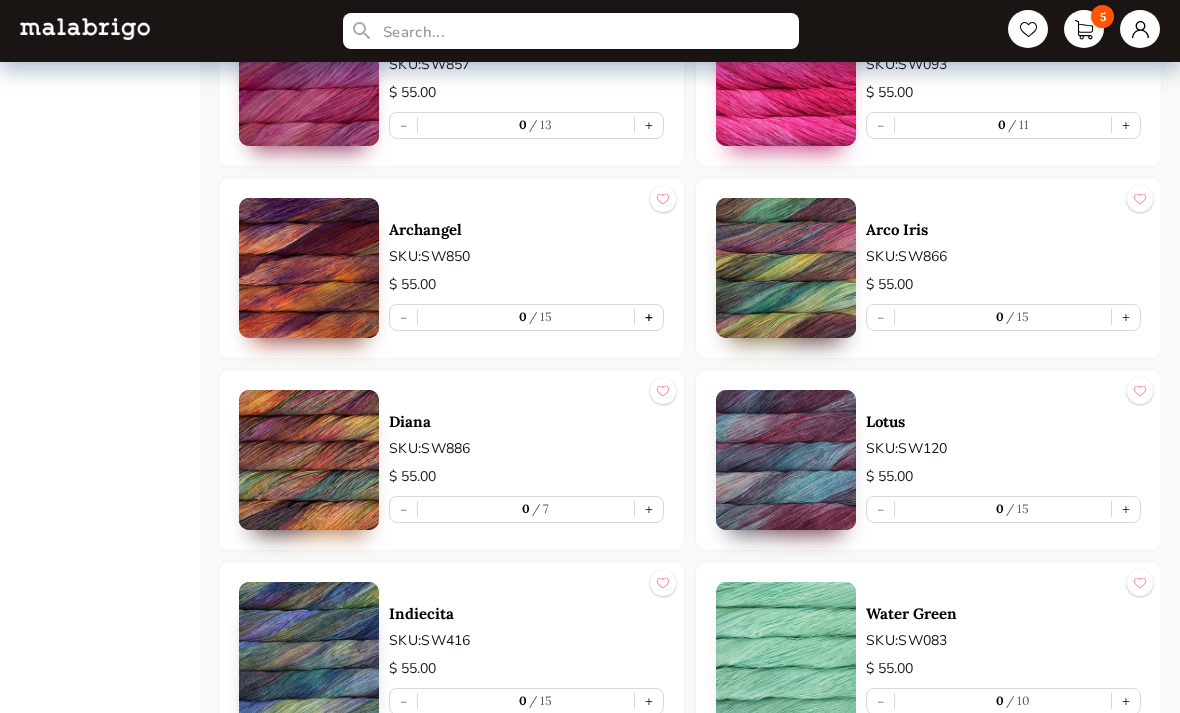 click on "+" at bounding box center [649, 318] 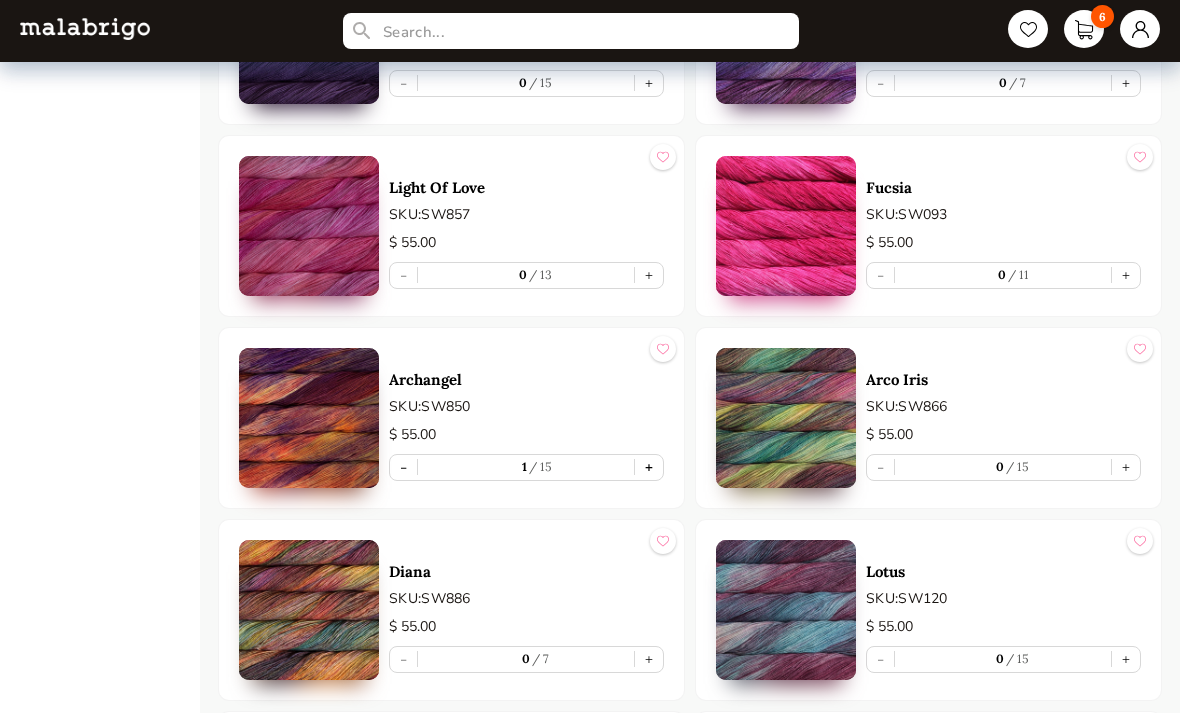 scroll, scrollTop: 5020, scrollLeft: 0, axis: vertical 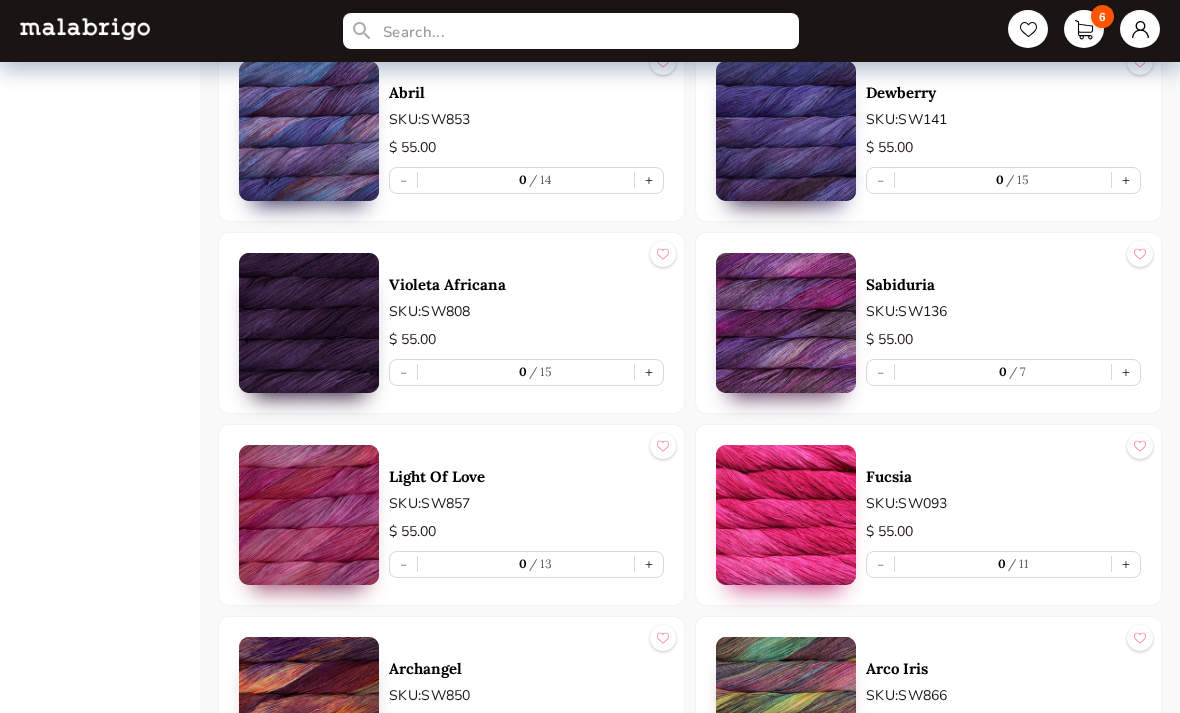 click on "White SKU:  SW943 $   55.00 - 0 14 + Three Little Pigs SKU:  SW357 $   55.00 - 0 2 + Gingy SKU:  SW358 $   55.00 - 0 13 + Sneezy SKU:  SW352 $   55.00 - 0 15 + Gepetto SKU:  SW350 $   55.00 - 0 8 + Land Of Oz SKU:  SW345 $   55.00 - 0 6 + Myths SKU:  SW344 $   55.00 - 0 15 + Fiona SKU:  SW346 $   55.00 - 0 15 + Tin Soldier SKU:  SW353 $   55.00 - 0 3 + Gobber SKU:  SW351 $   55.00 - 0 4 + Swamp SKU:  SW354 $   55.00 - 0 15 + Legend SKU:  SW343 $   55.00 - 0 7 + Aladdin SKU:  SW355 $   55.00 - 0 7 + Alice SKU:  SW340 $   55.00 - 0 12 + Under The Sea SKU:  SW362 $   55.00 - 0 15 + Item with description Unique Color SKU:  SW101 $   44.00 - 0 15 + Mask SKU:  SW733 $   55.00 - 0 15 + Carnival SKU:  SW669 $   55.00 - 0 15 + Baco SKU:  SW731 $   55.00 - 0 5 + Disfraz SKU:  SW734 $   55.00 - 0 15 + Parade SKU:  SW732 $   55.00 - 0 15 + Tiziano Red SKU:  SW800 $   55.00 - 0 6 + Cereza SKU:  SW033 $   55.00 - 0 15 + Ravelry Red SKU:  SW611 $   55.00 - 0 15 + Aniversario SKU:  SW005 $   55.00 - 0 15 + Marte SKU:  SW121" at bounding box center (690, -829) 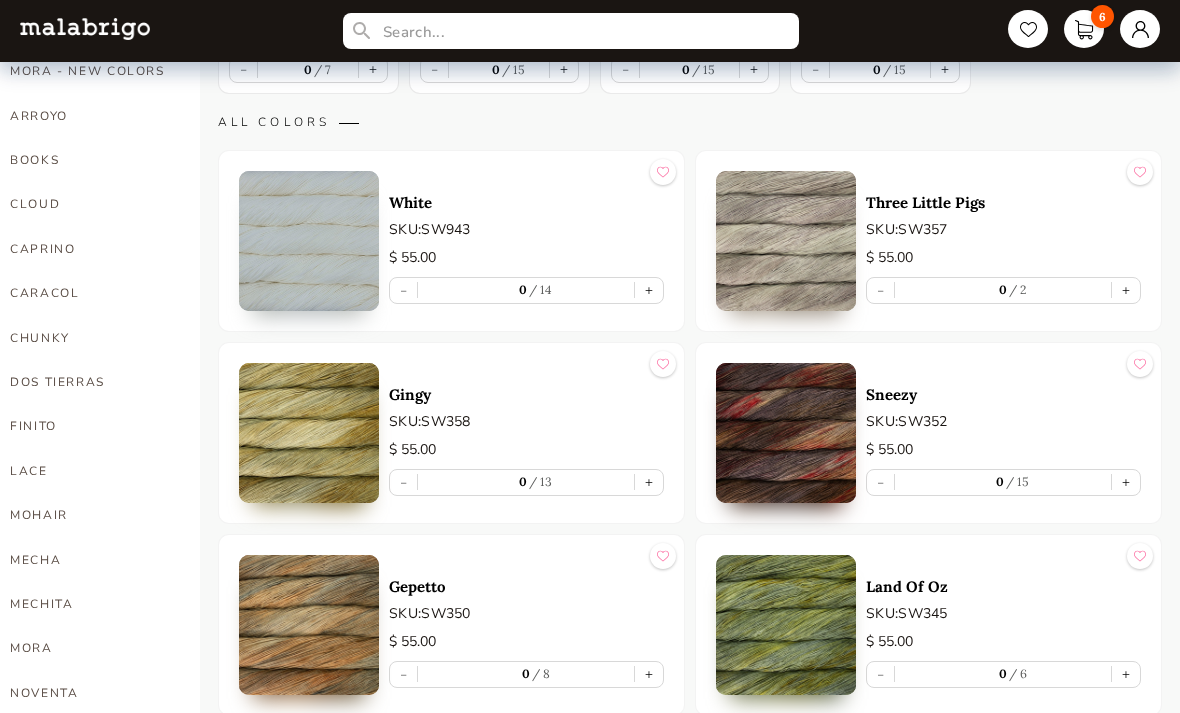 scroll, scrollTop: 492, scrollLeft: 0, axis: vertical 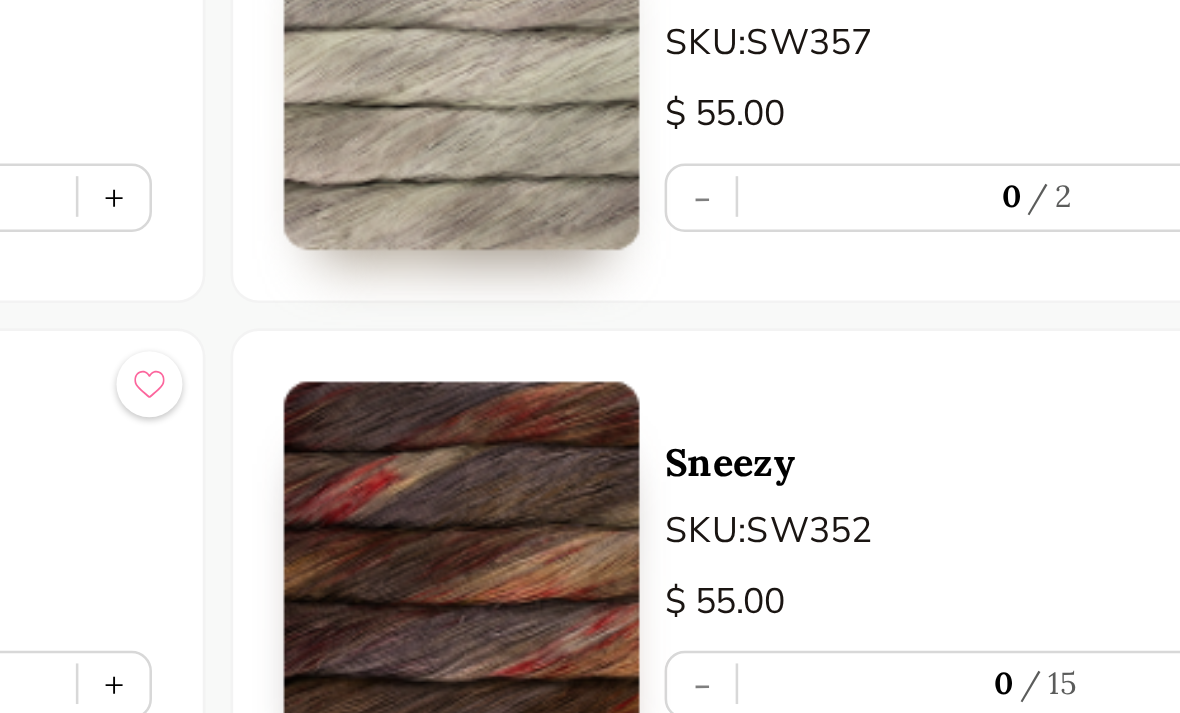 select on "INDEX" 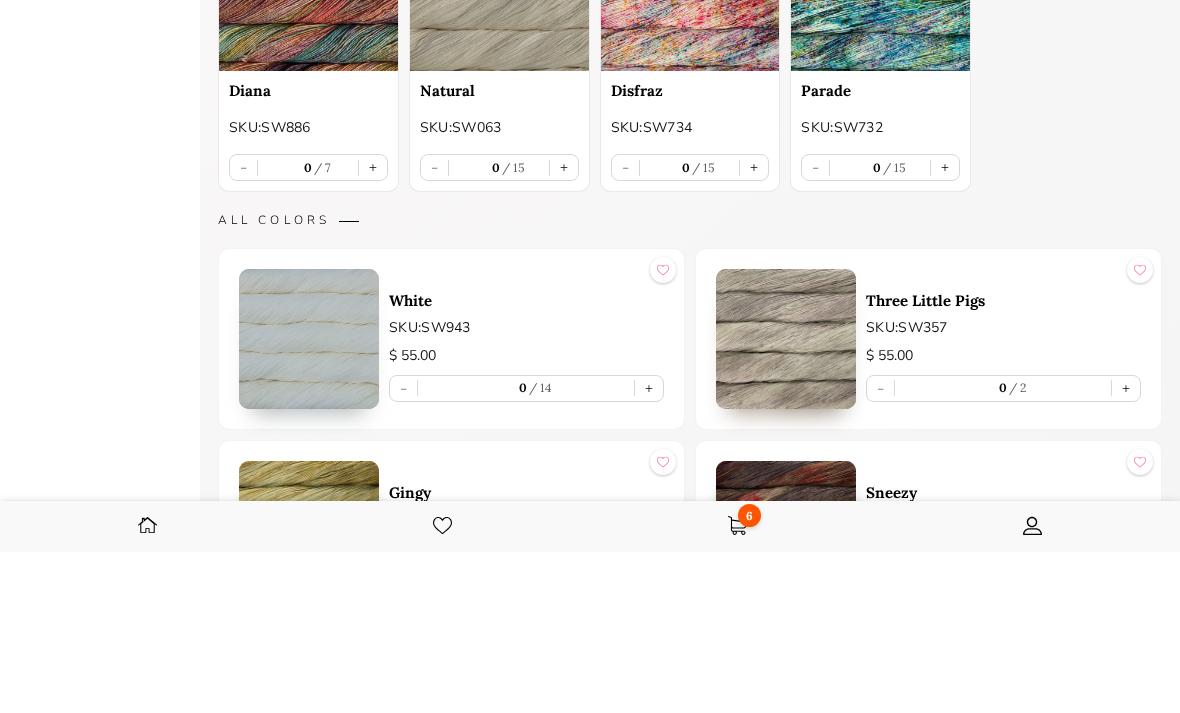 scroll, scrollTop: 420, scrollLeft: 0, axis: vertical 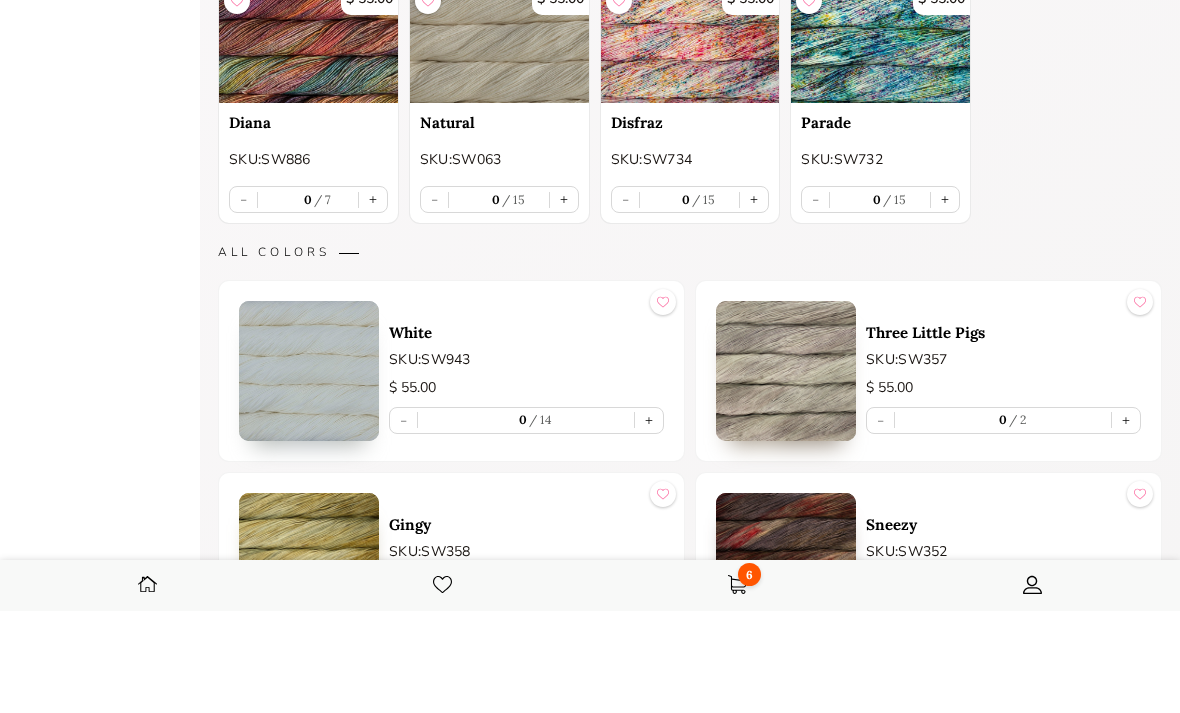 click on "+" at bounding box center [649, 714] 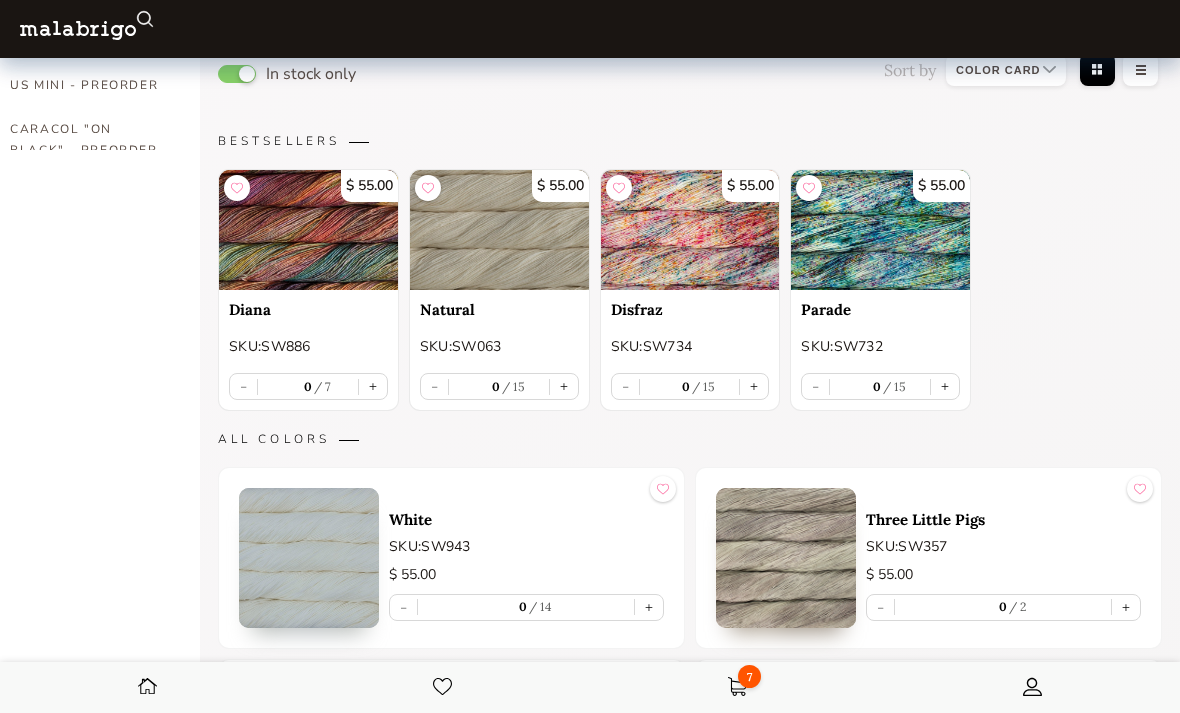 scroll, scrollTop: 0, scrollLeft: 0, axis: both 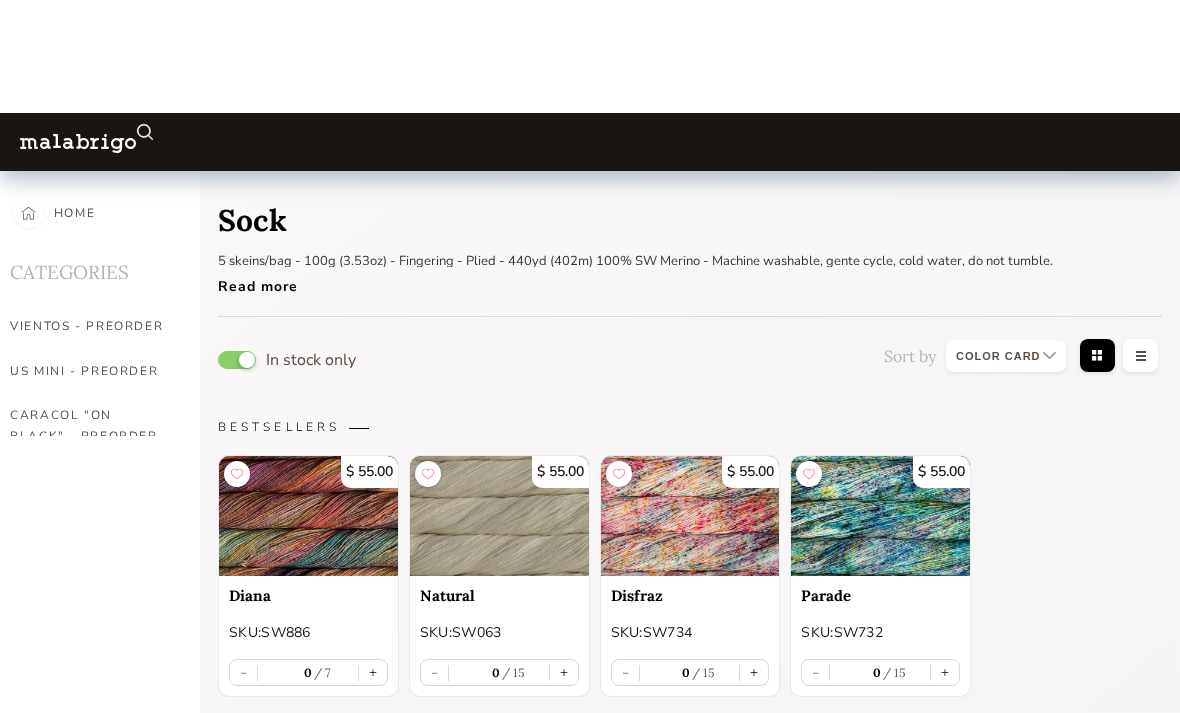 select on "INDEX" 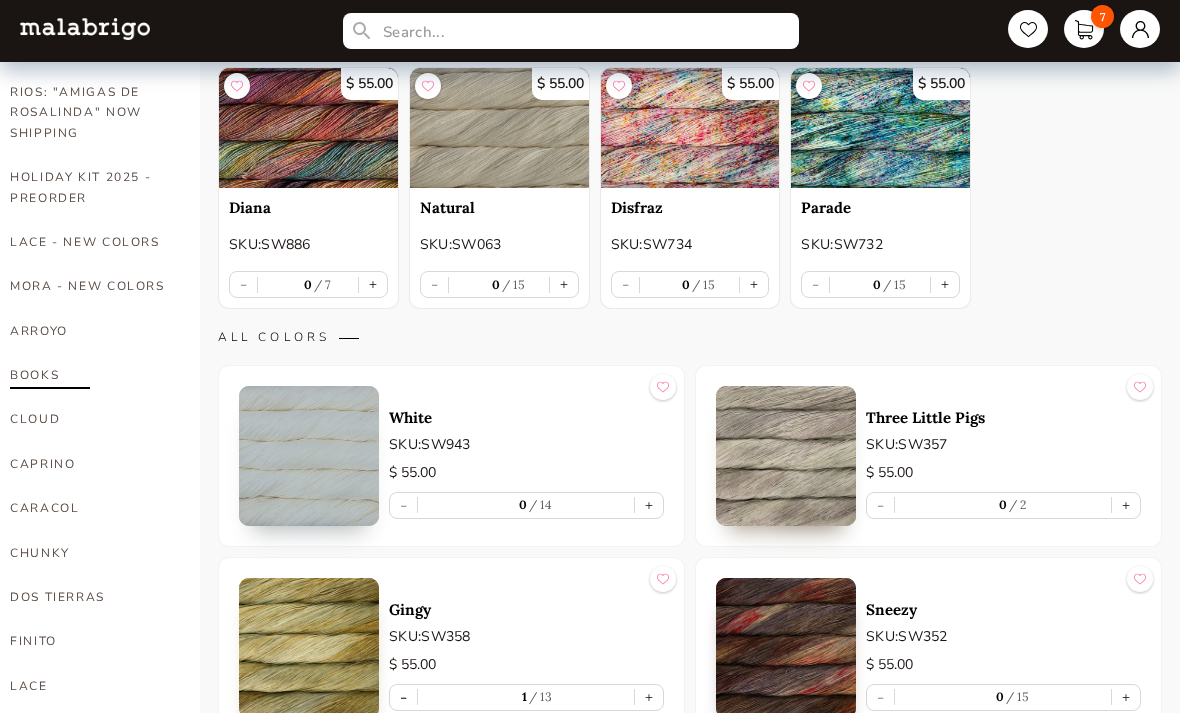 scroll, scrollTop: 279, scrollLeft: 0, axis: vertical 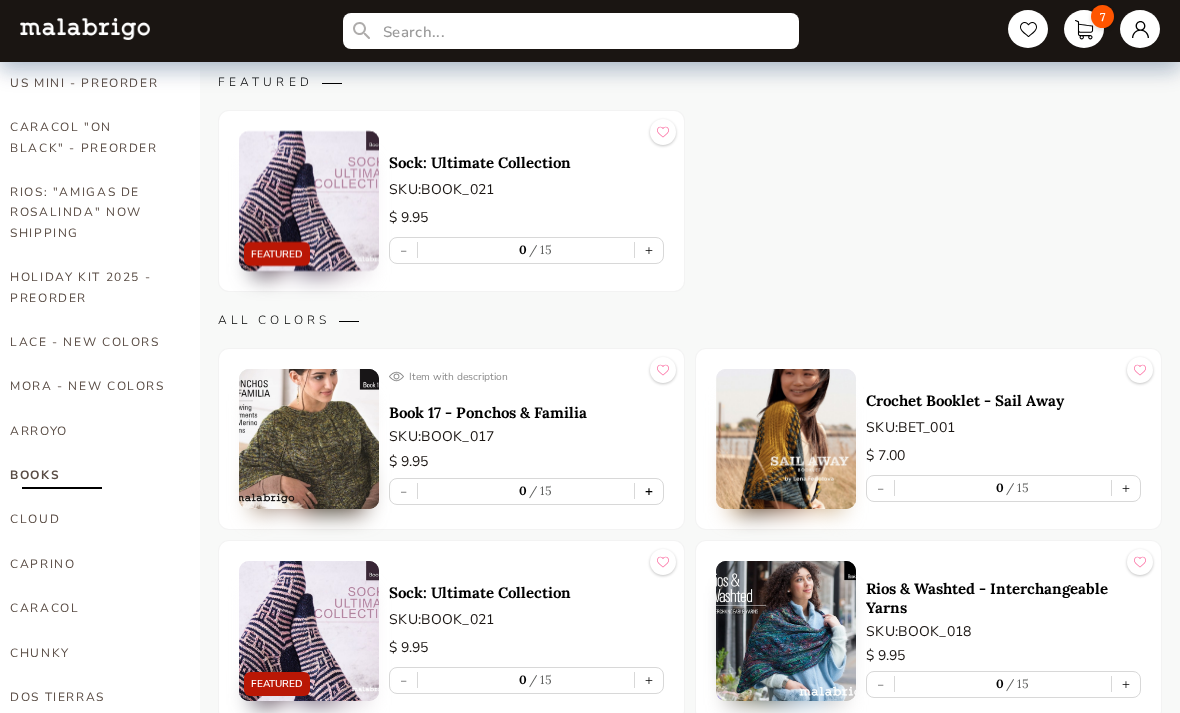 click on "+" at bounding box center (649, 492) 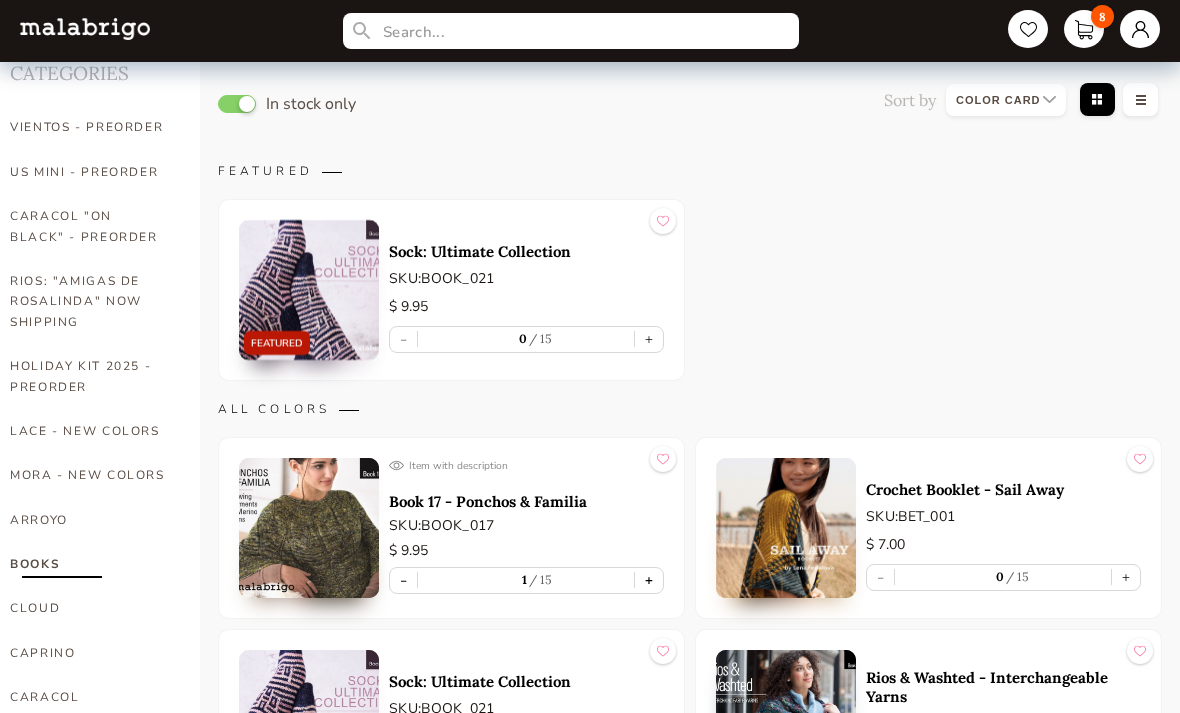 scroll, scrollTop: 90, scrollLeft: 0, axis: vertical 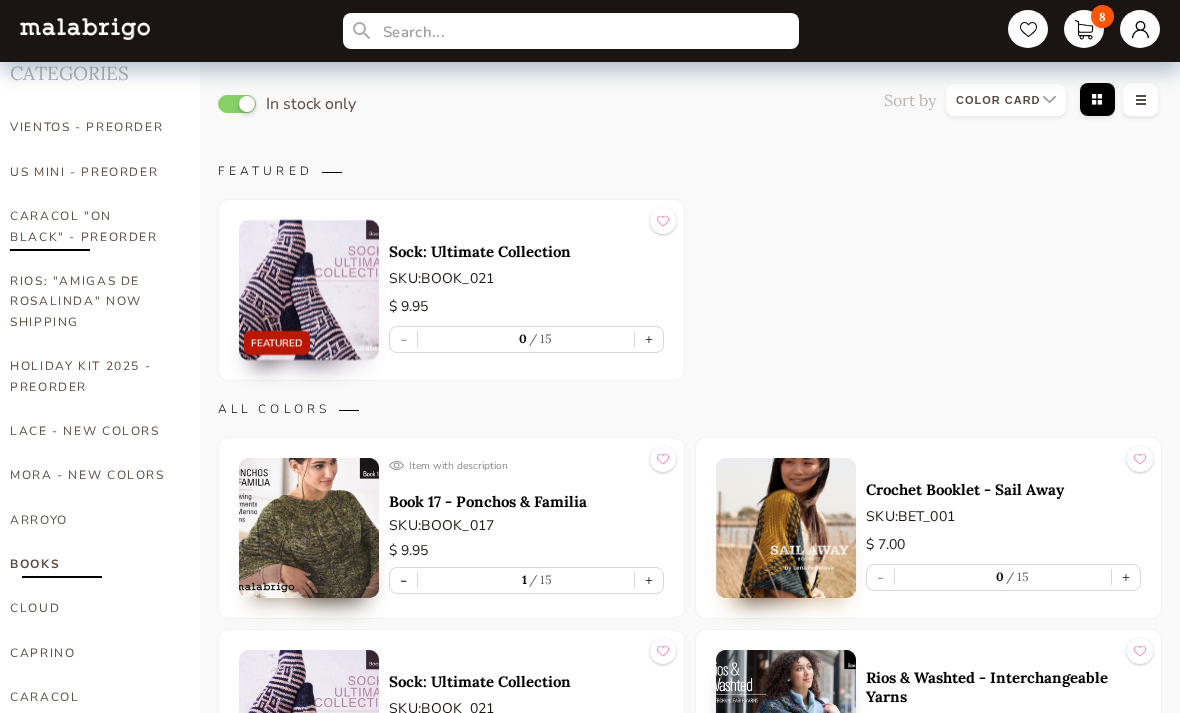 click on "CARACOL "ON BLACK" - PREORDER" at bounding box center [90, 226] 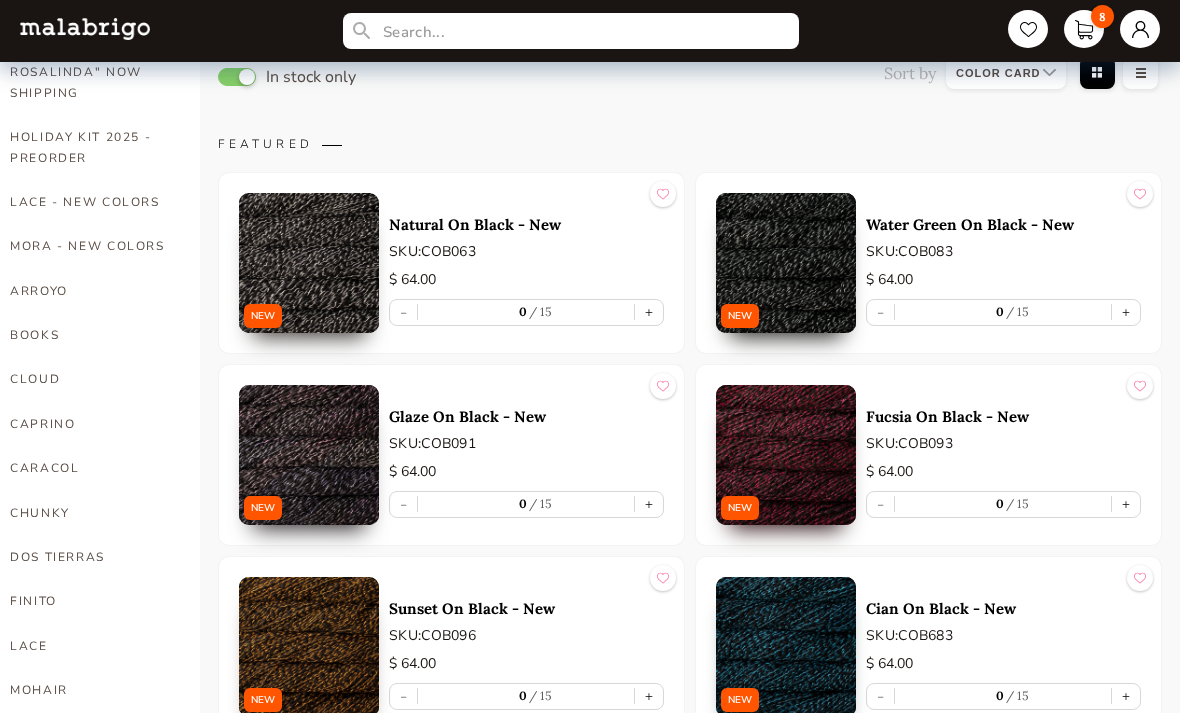 scroll, scrollTop: 320, scrollLeft: 0, axis: vertical 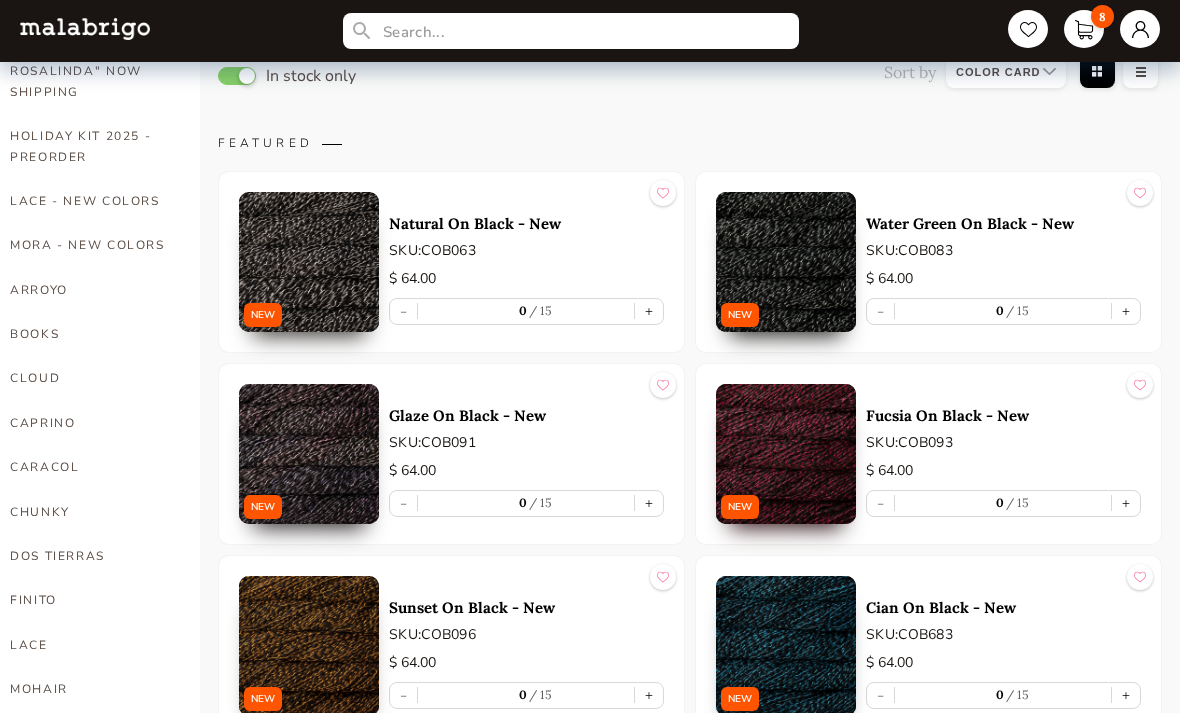 click at bounding box center [786, 262] 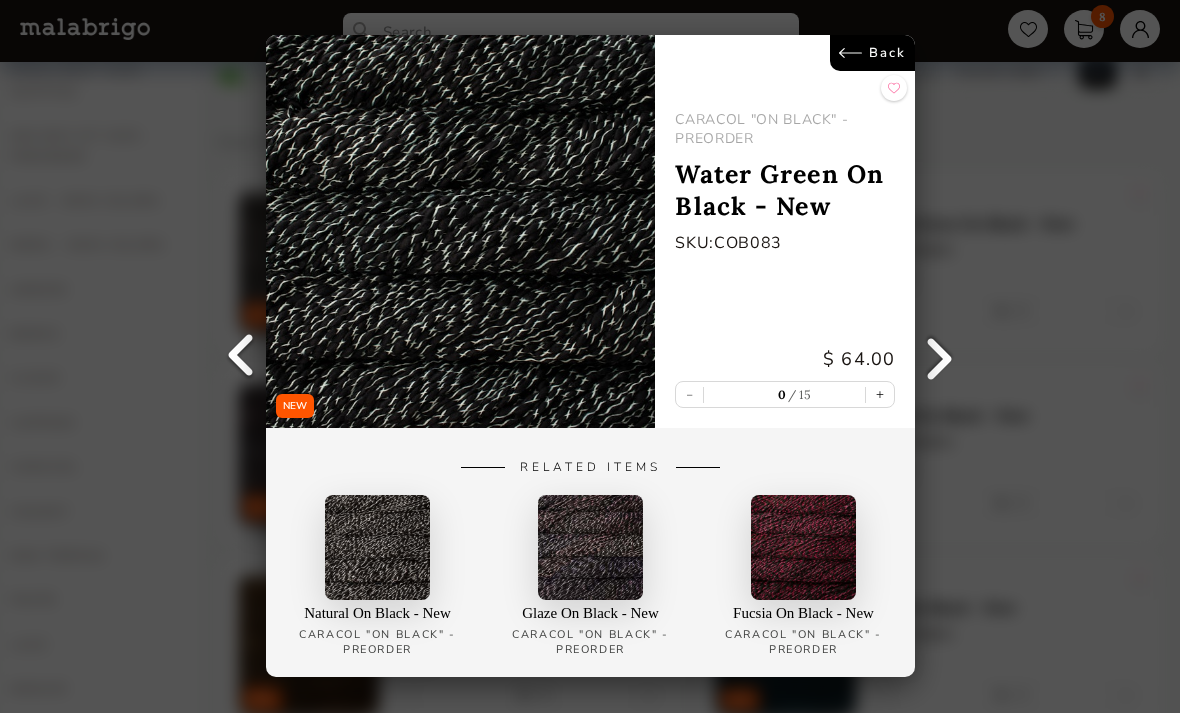 click on "NEW Back CARACOL "ON BLACK" - PREORDER Water Green On Black - New SKU:  COB083 $   64.00 - 0 15 + Related Items Natural On Black - New CARACOL "ON BLACK" - PREORDER Glaze On Black - New CARACOL "ON BLACK" - PREORDER Fucsia On Black - New CARACOL "ON BLACK" - PREORDER" at bounding box center (590, 356) 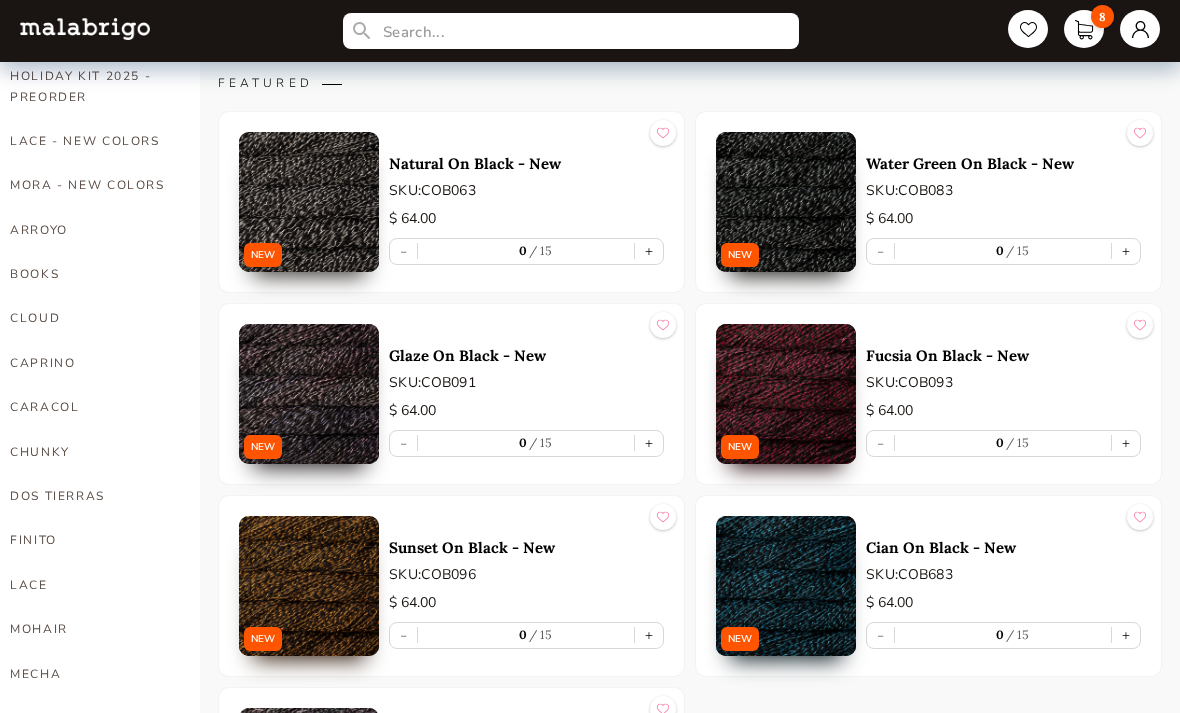 scroll, scrollTop: 383, scrollLeft: 0, axis: vertical 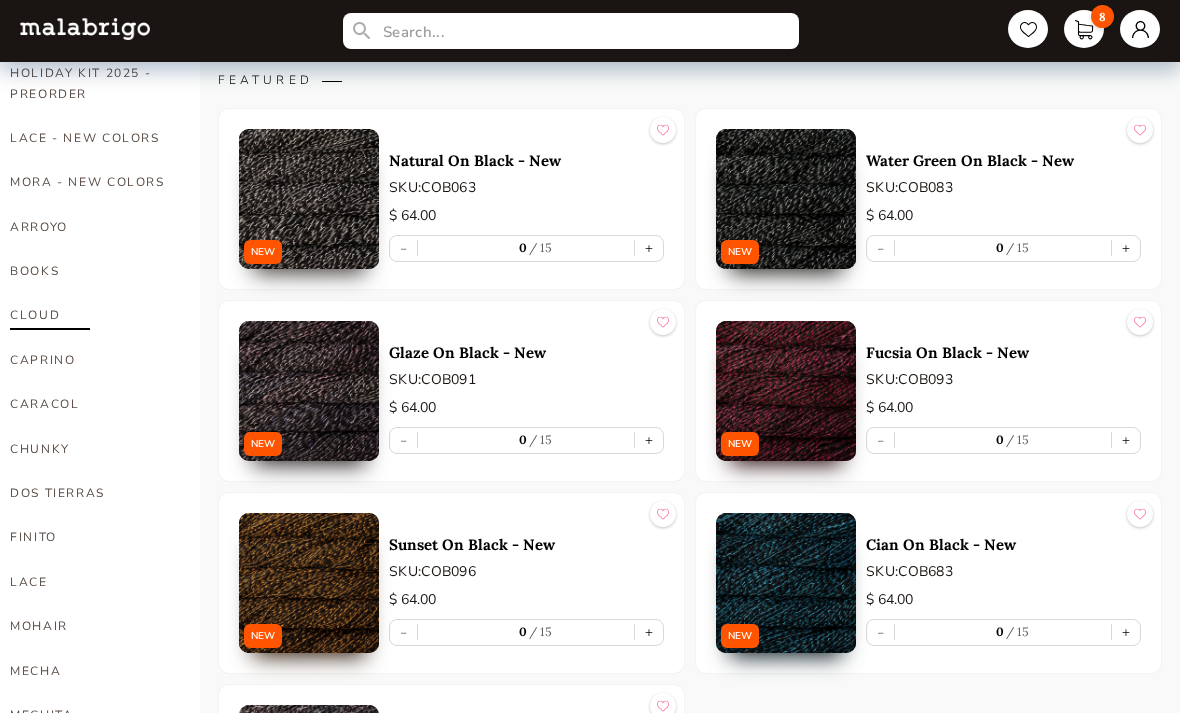 click on "CLOUD" at bounding box center (90, 315) 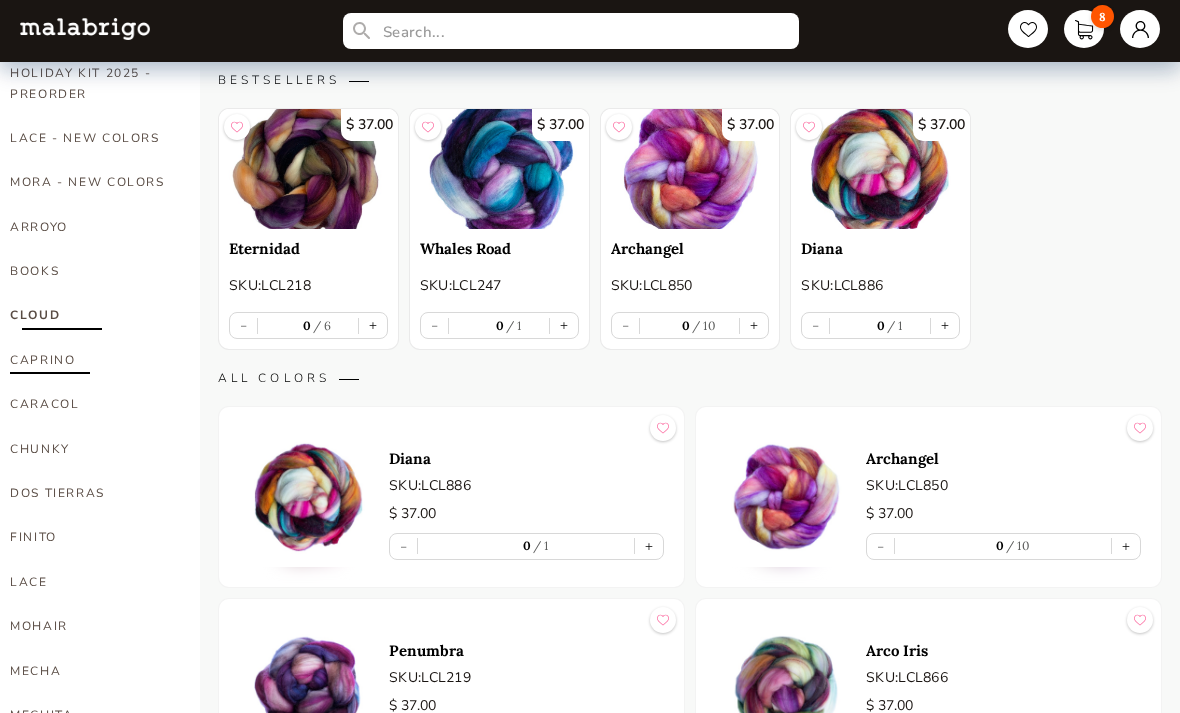 click on "CAPRINO" at bounding box center [90, 360] 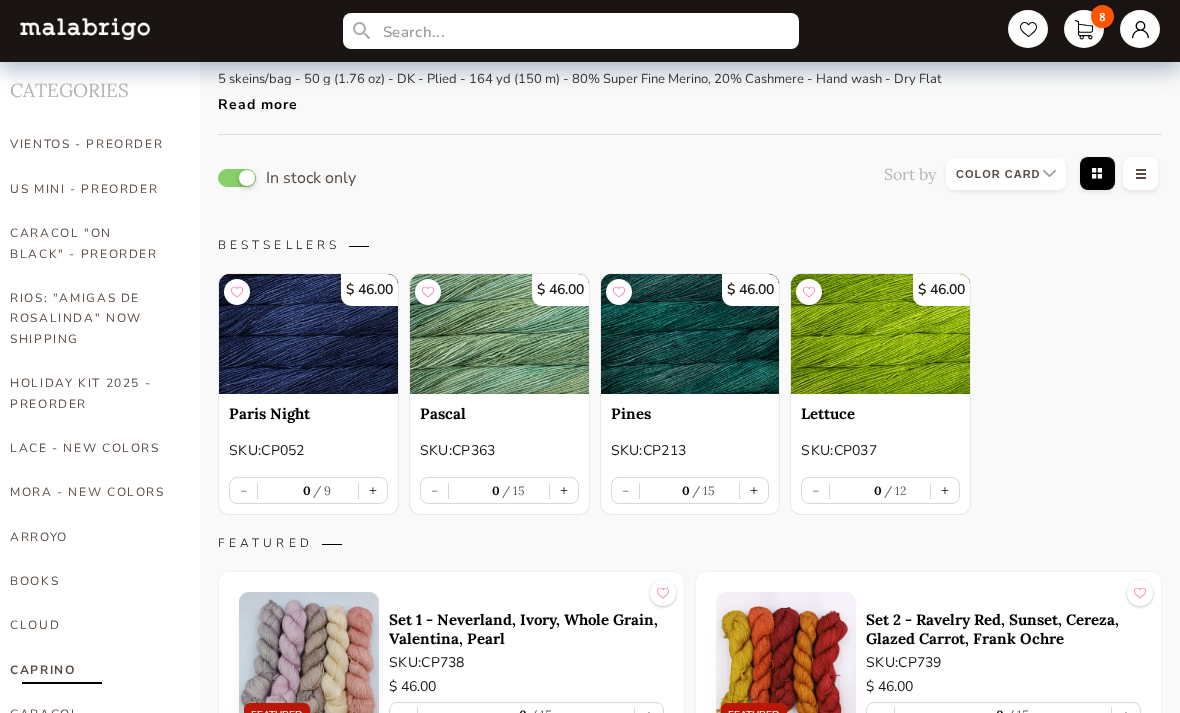 scroll, scrollTop: 84, scrollLeft: 0, axis: vertical 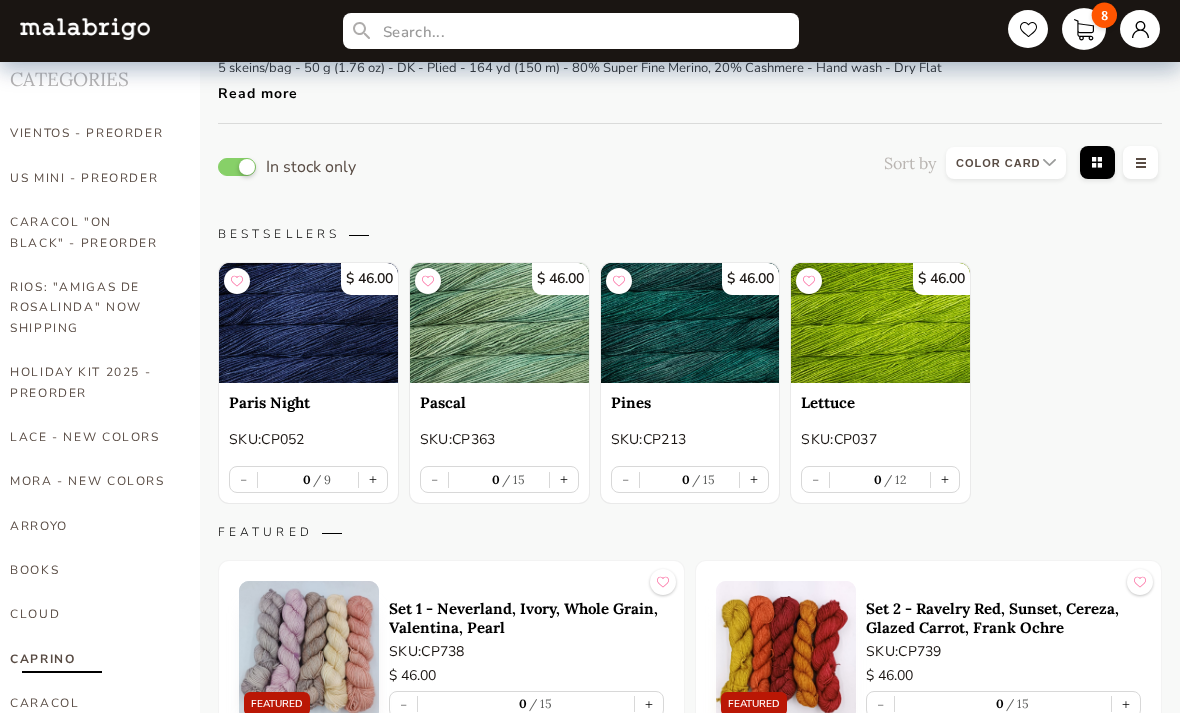 click on "8" at bounding box center (1084, 29) 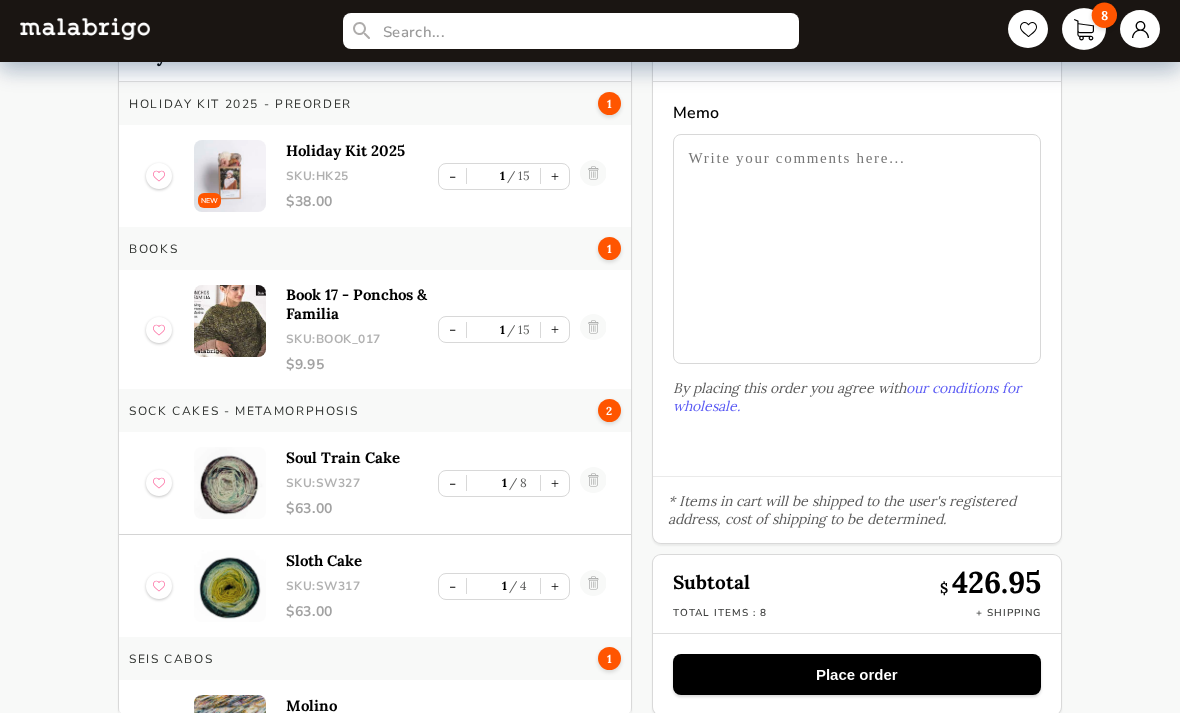 scroll, scrollTop: 43, scrollLeft: 0, axis: vertical 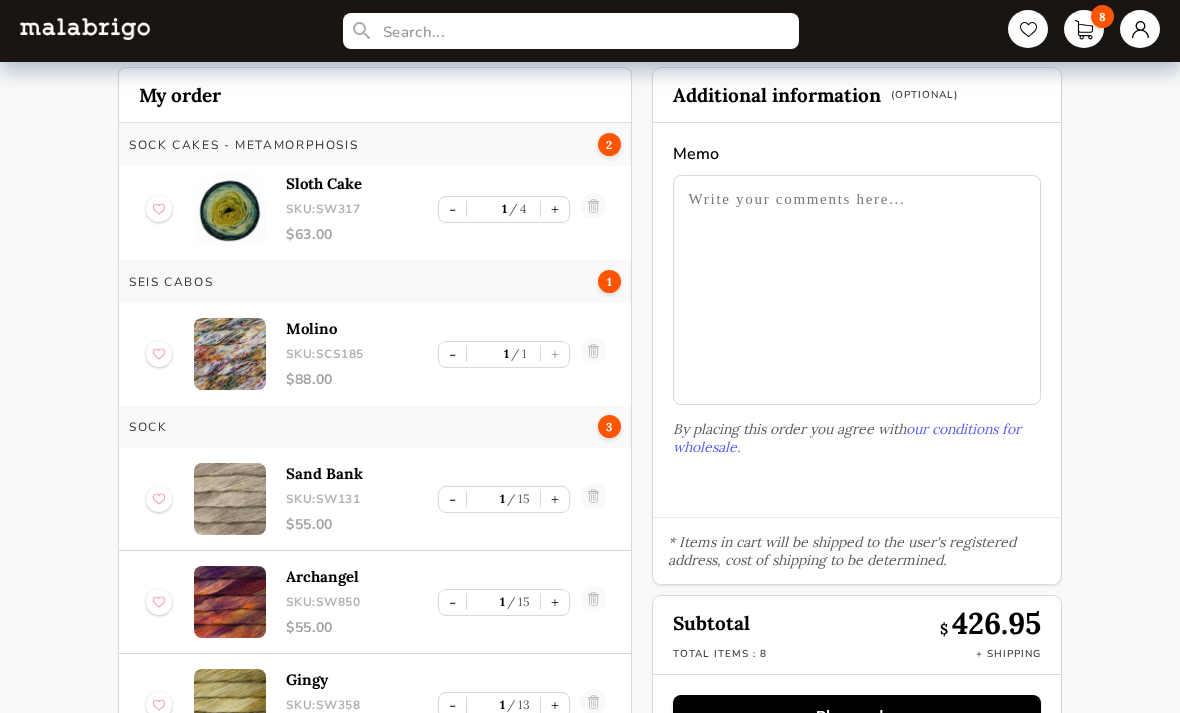 click on "SKU:  SW131" at bounding box center (362, 499) 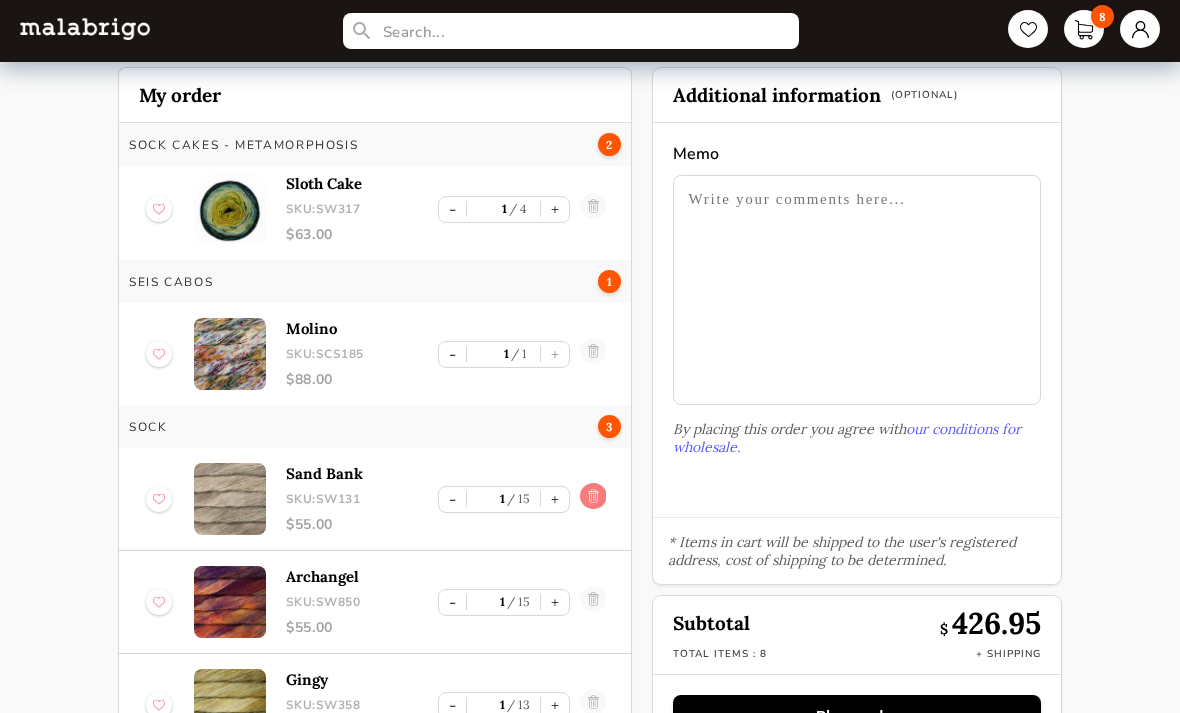 click at bounding box center (592, 499) 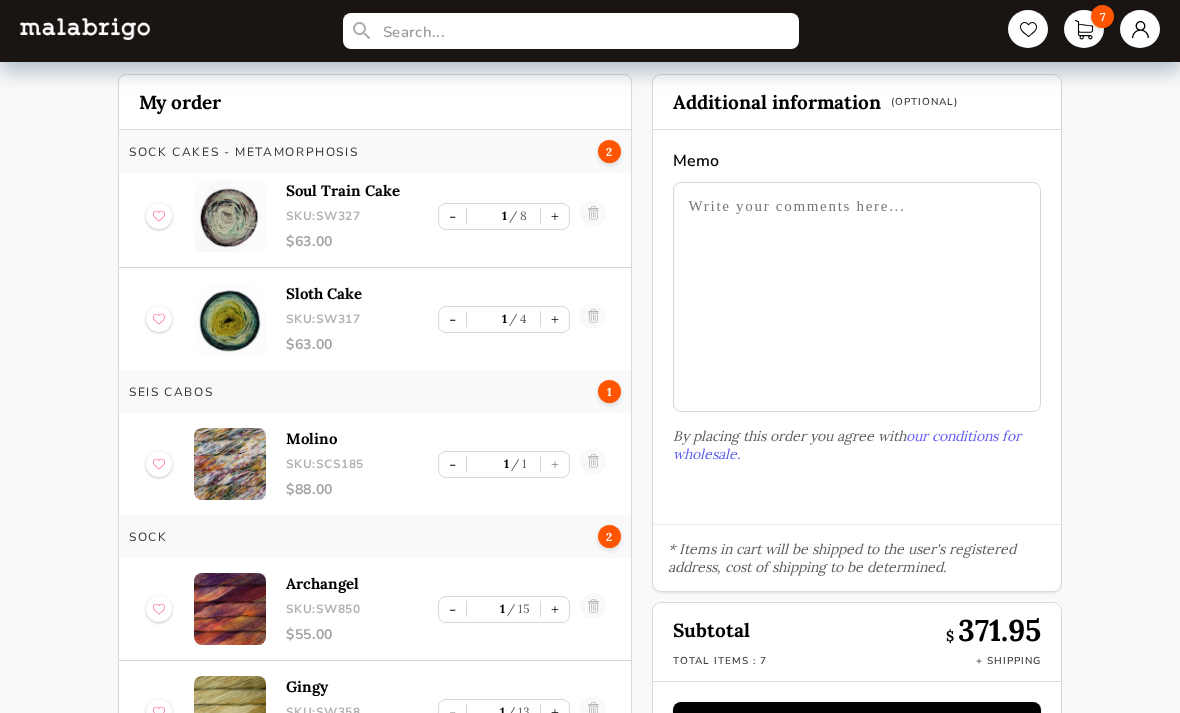 scroll, scrollTop: 0, scrollLeft: 0, axis: both 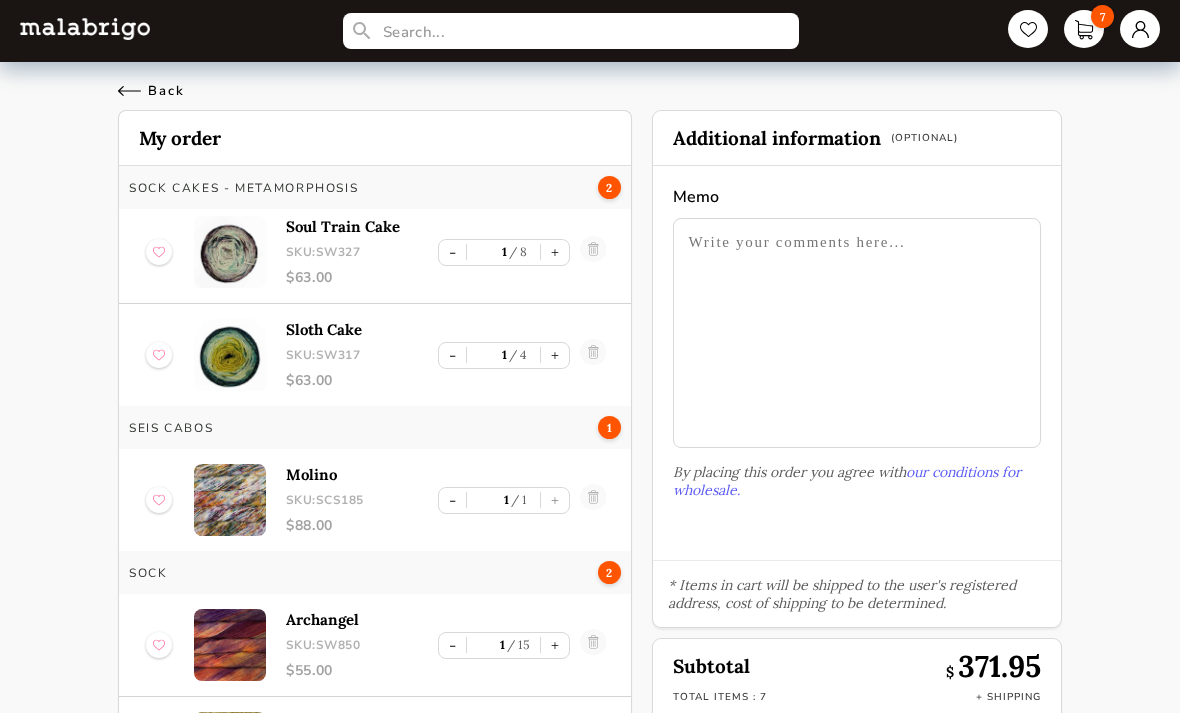 click on "Back" at bounding box center [151, 91] 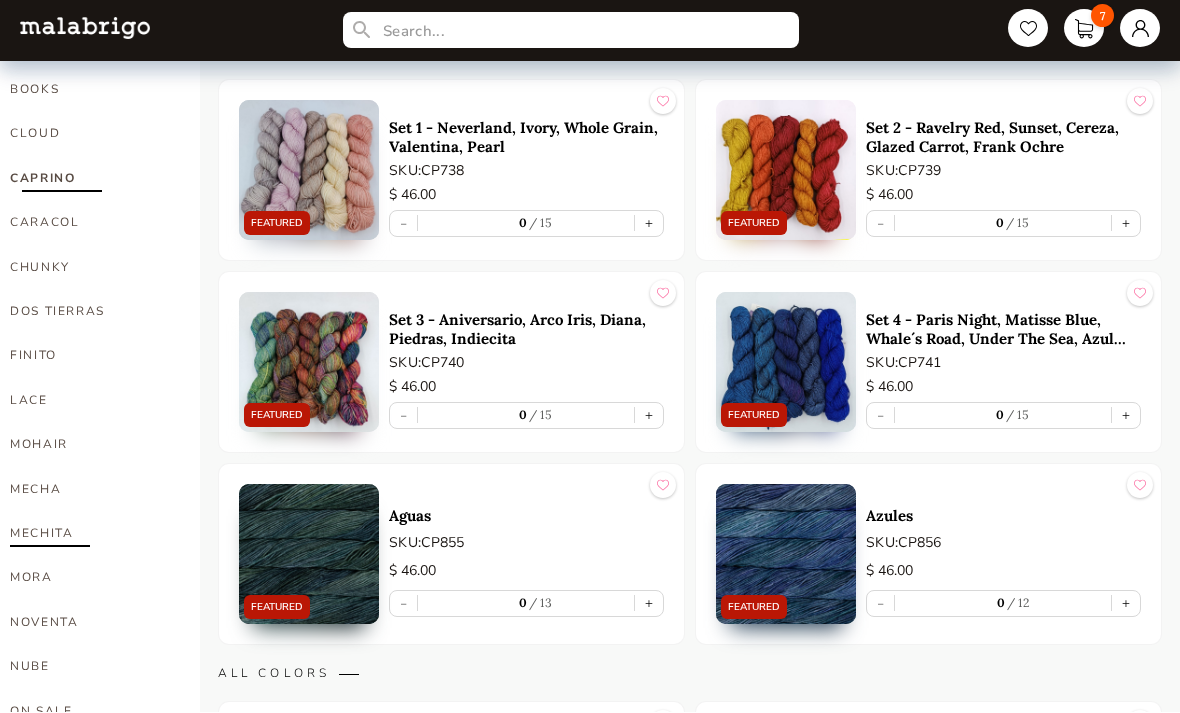 scroll, scrollTop: 565, scrollLeft: 0, axis: vertical 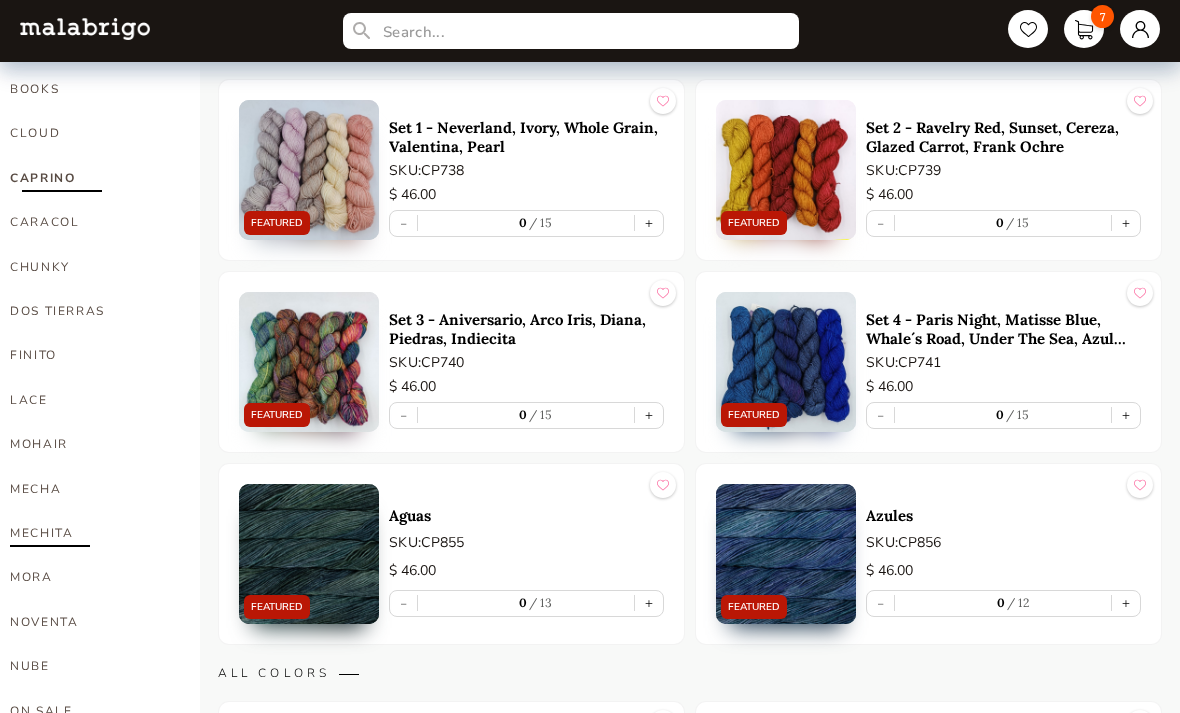 click on "MECHITA" at bounding box center (90, 533) 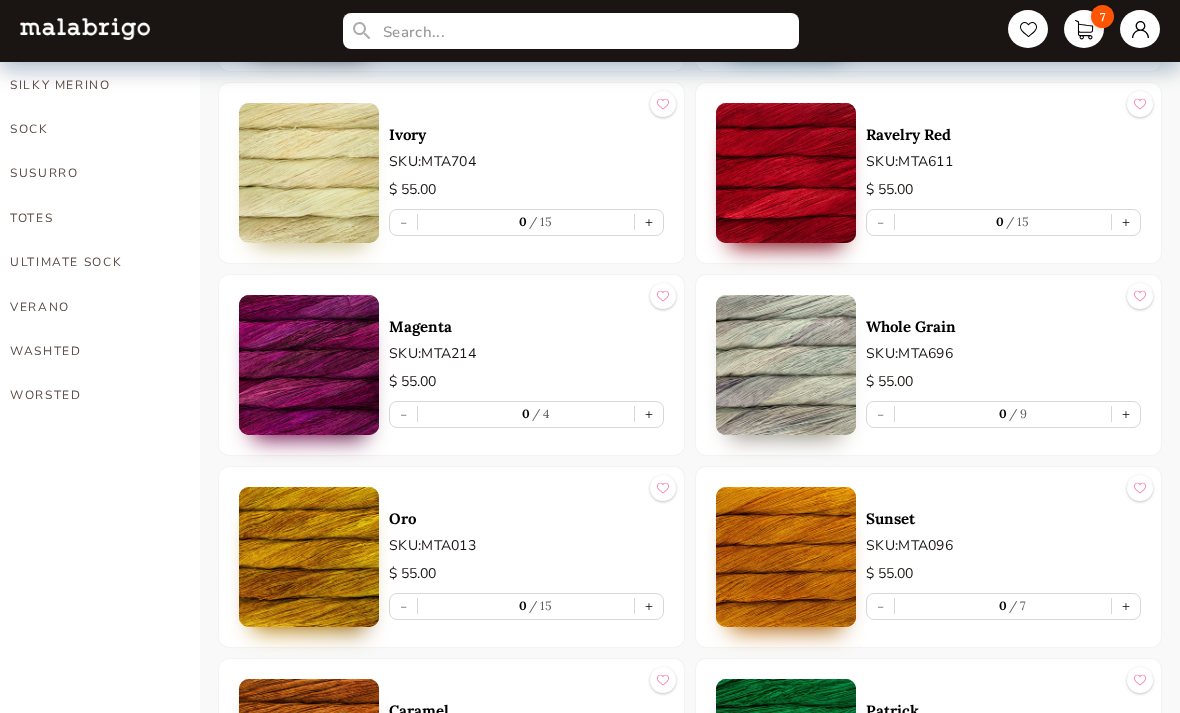 scroll, scrollTop: 1528, scrollLeft: 0, axis: vertical 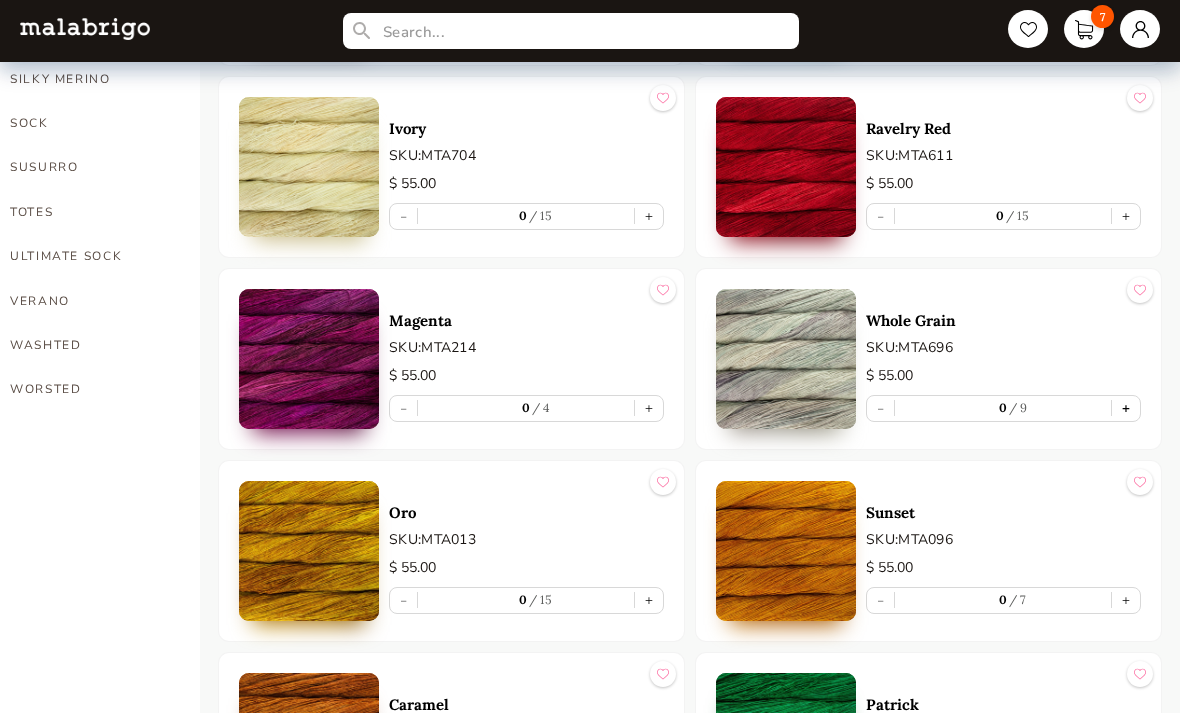 click on "+" at bounding box center (1126, 408) 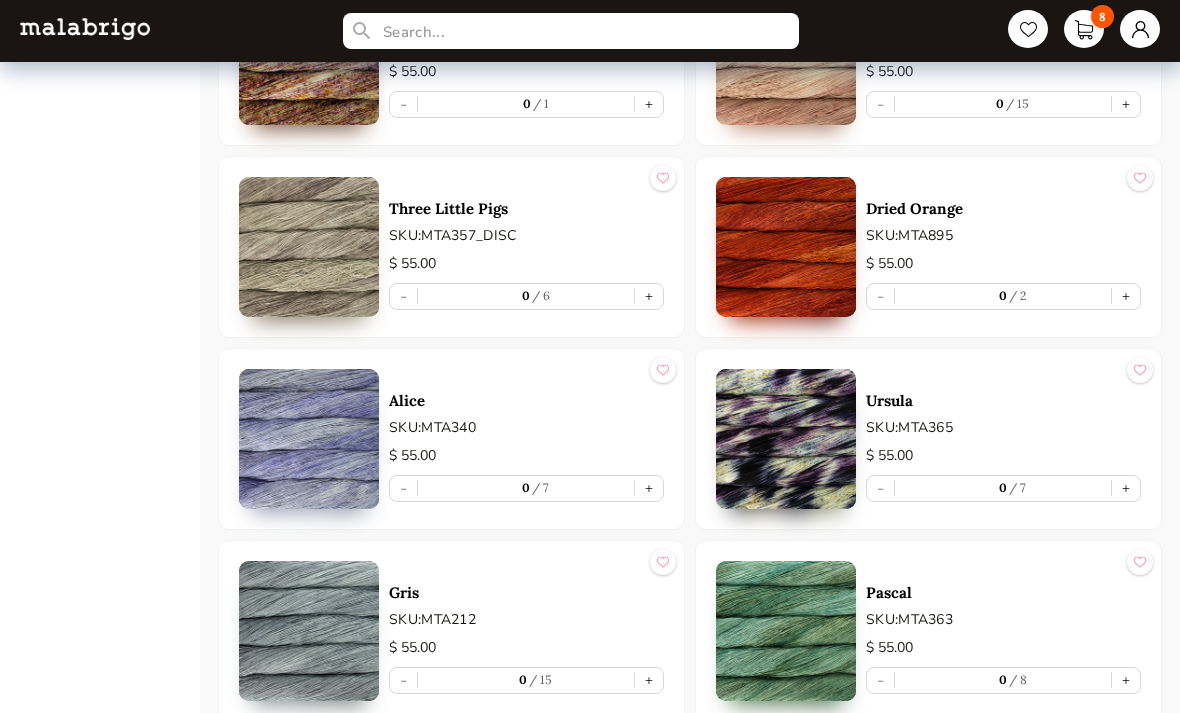 scroll, scrollTop: 2791, scrollLeft: 0, axis: vertical 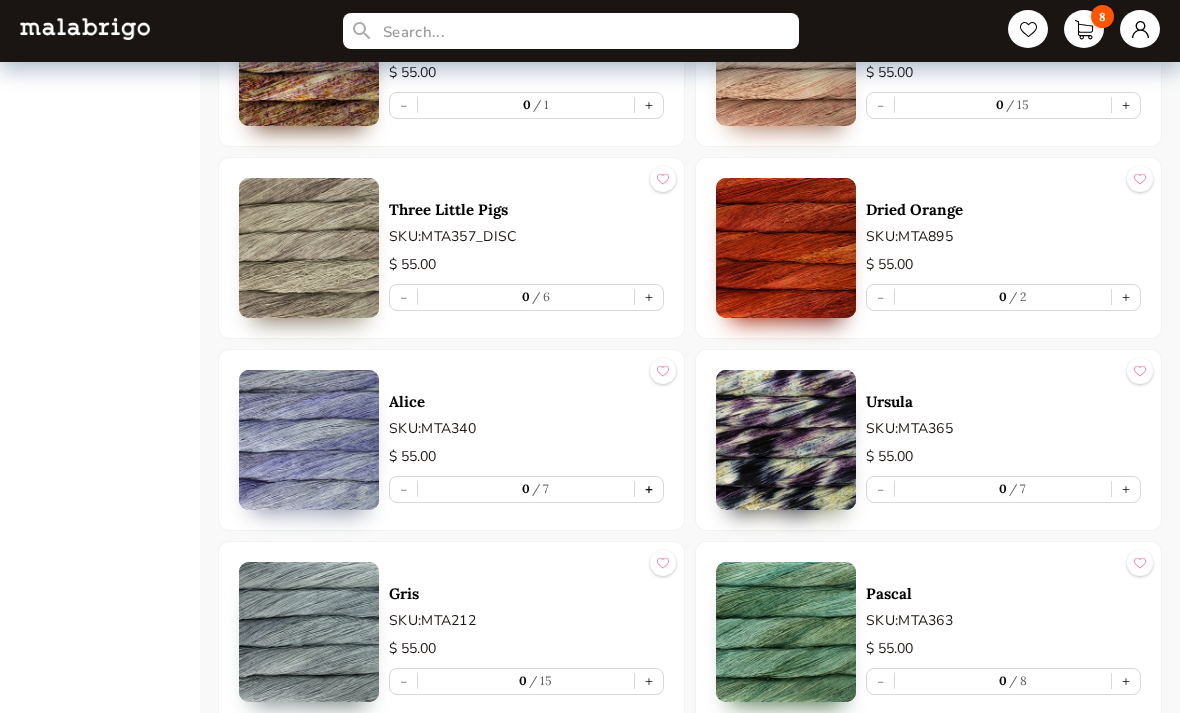 click on "+" at bounding box center [649, 489] 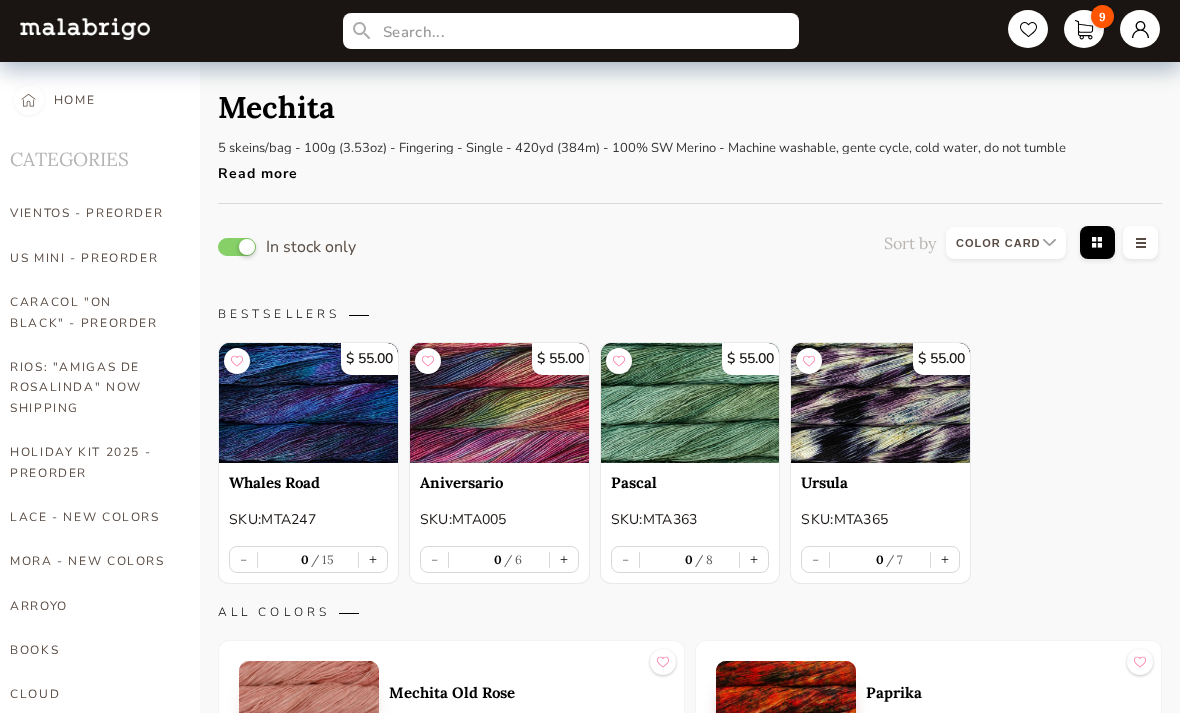 scroll, scrollTop: 3, scrollLeft: 0, axis: vertical 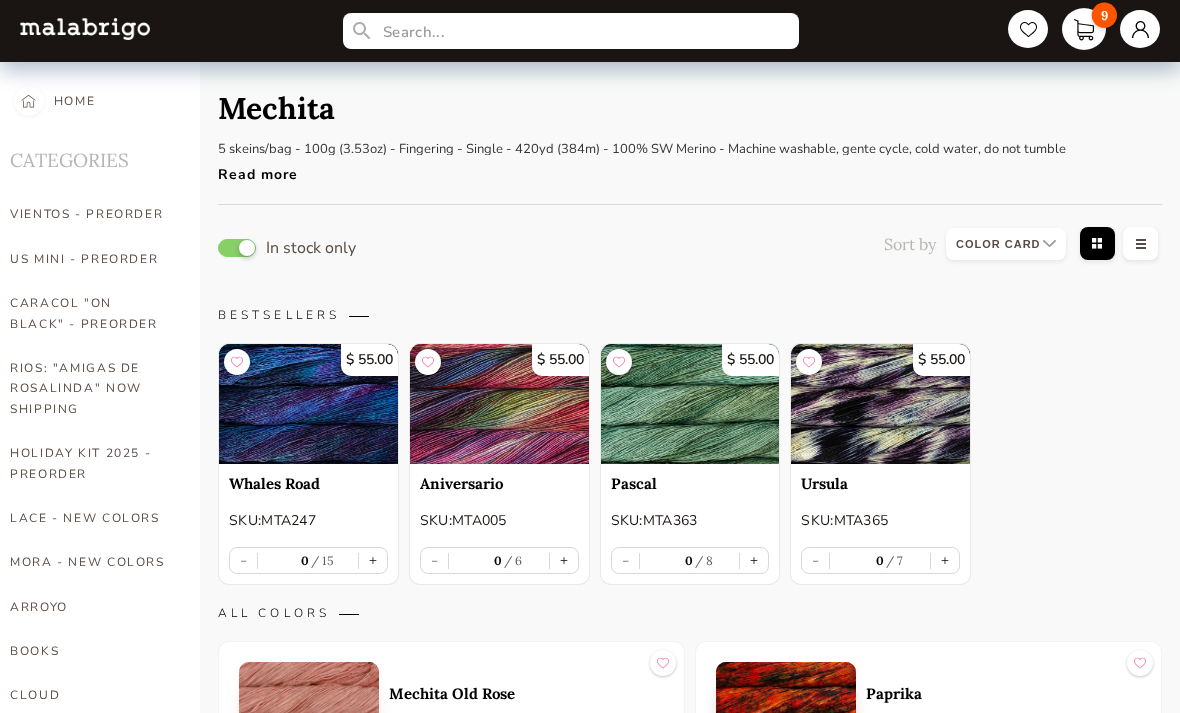 click on "9" at bounding box center [1104, 15] 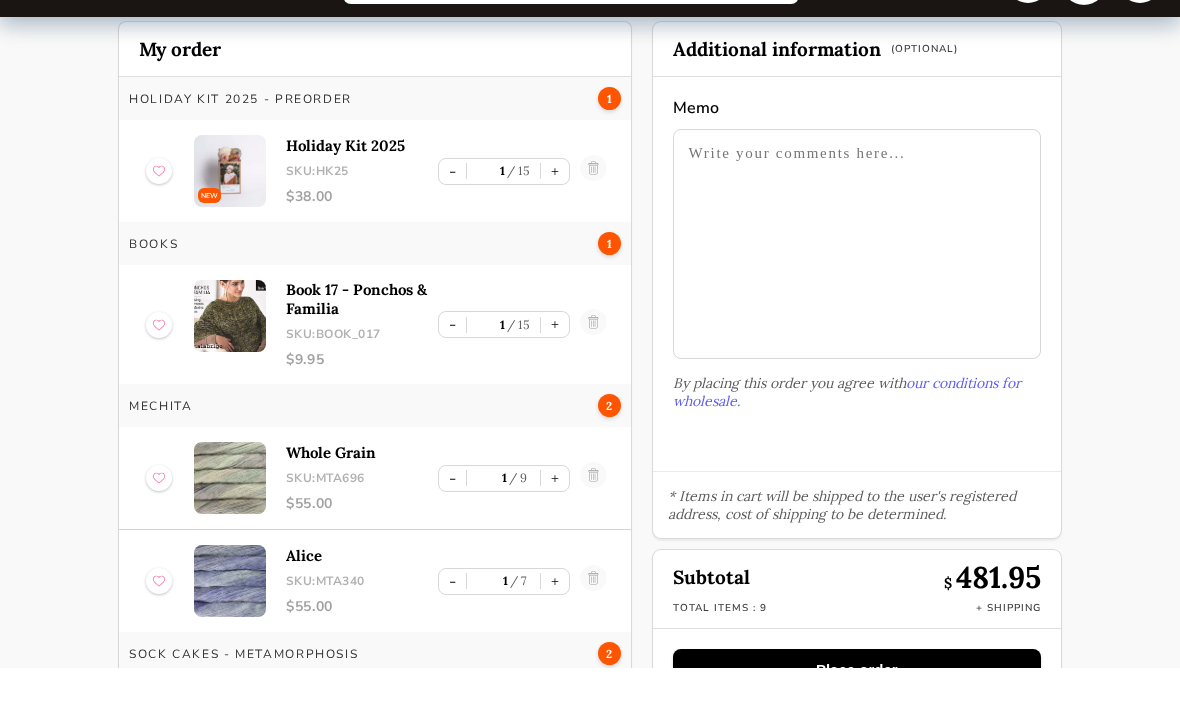 scroll, scrollTop: 43, scrollLeft: 0, axis: vertical 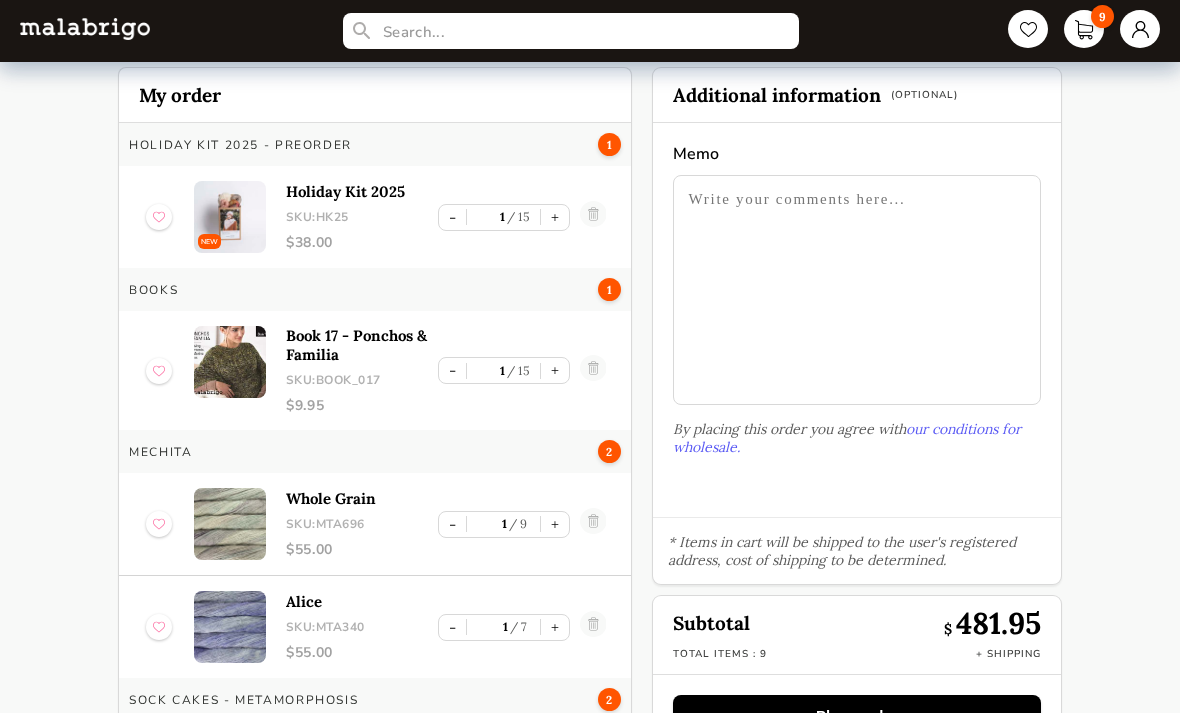 click on "SOCK CAKES - Metamorphosis 2" at bounding box center [375, 699] 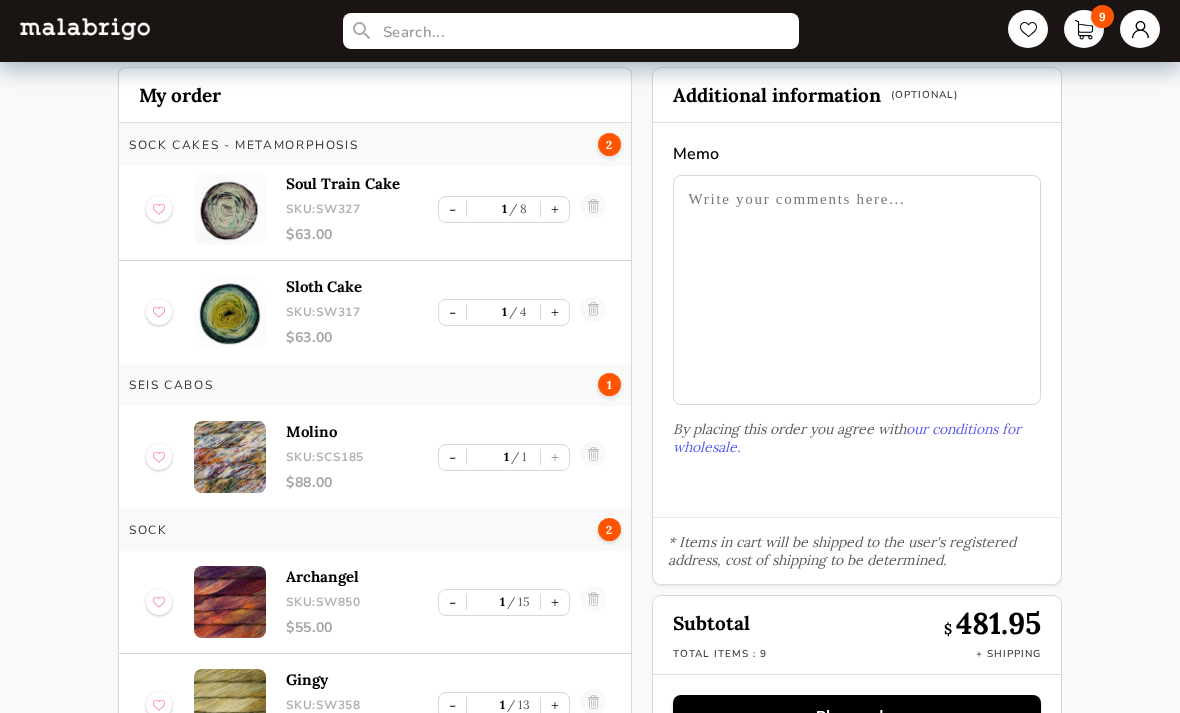 scroll, scrollTop: 593, scrollLeft: 0, axis: vertical 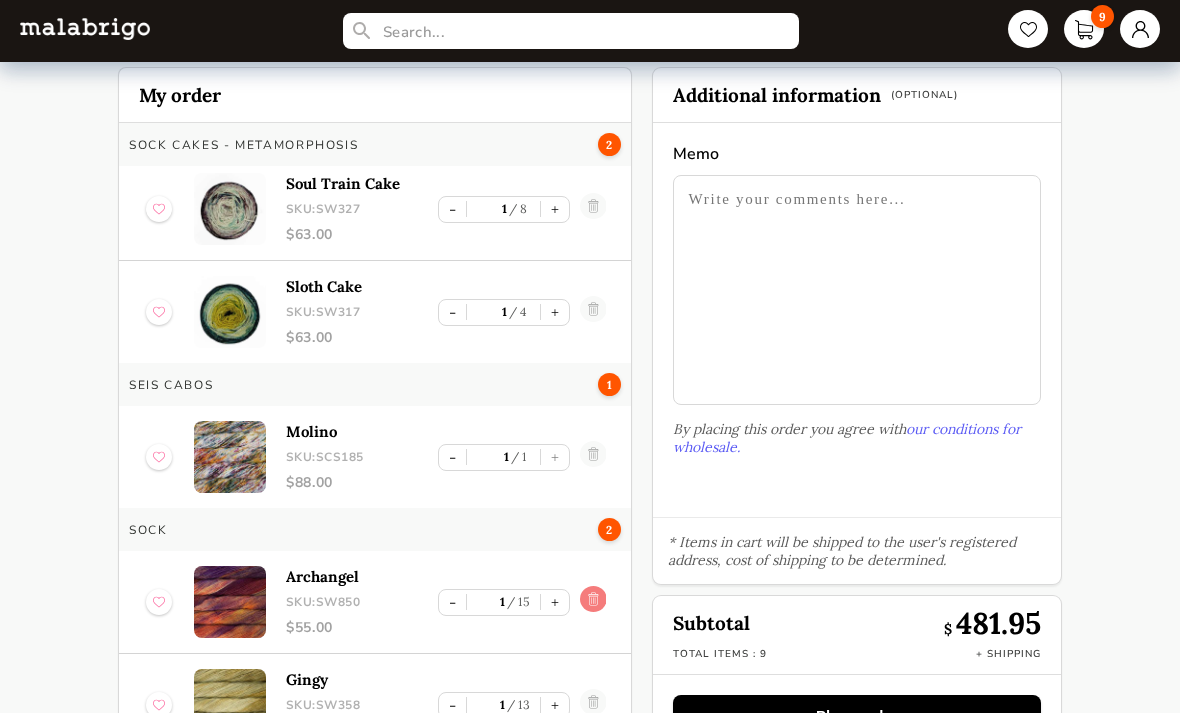 click at bounding box center [592, 602] 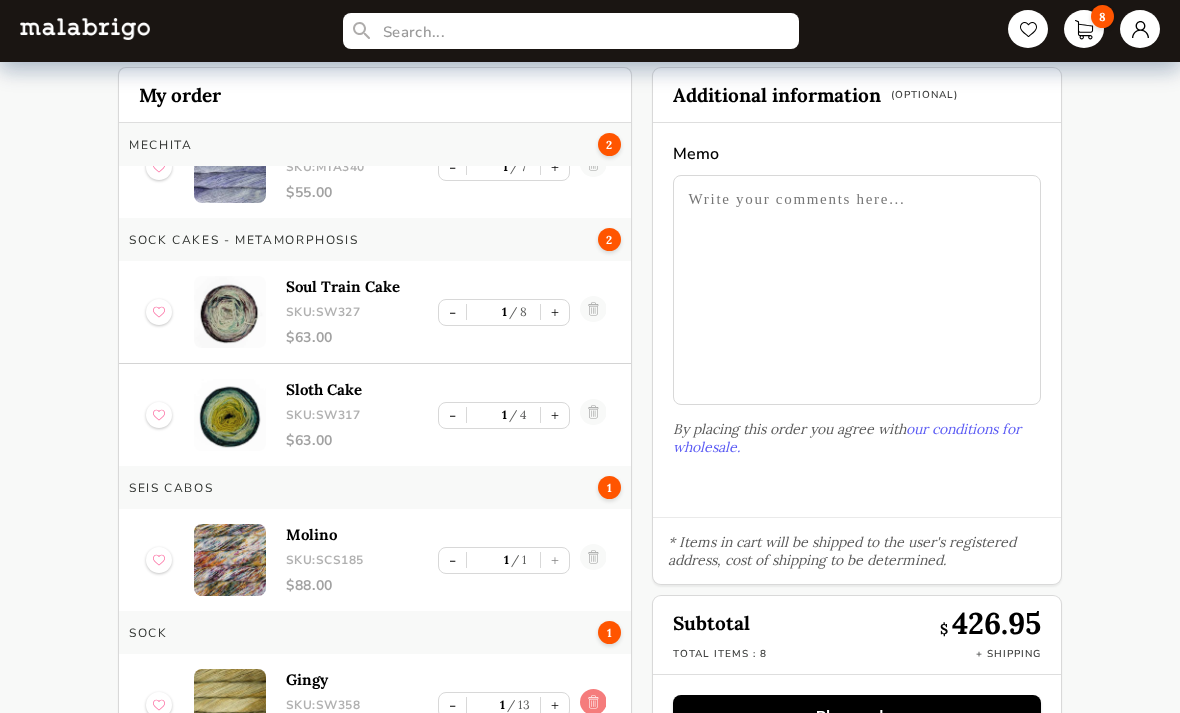 click at bounding box center [592, 705] 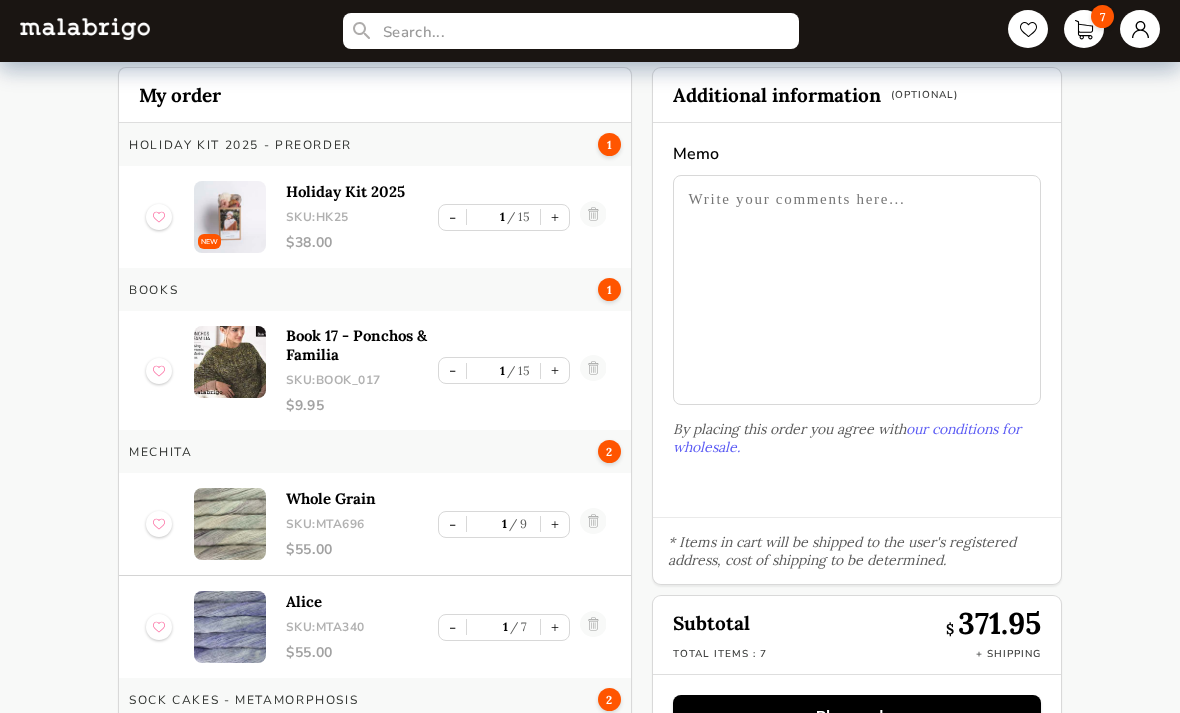 scroll, scrollTop: 0, scrollLeft: 0, axis: both 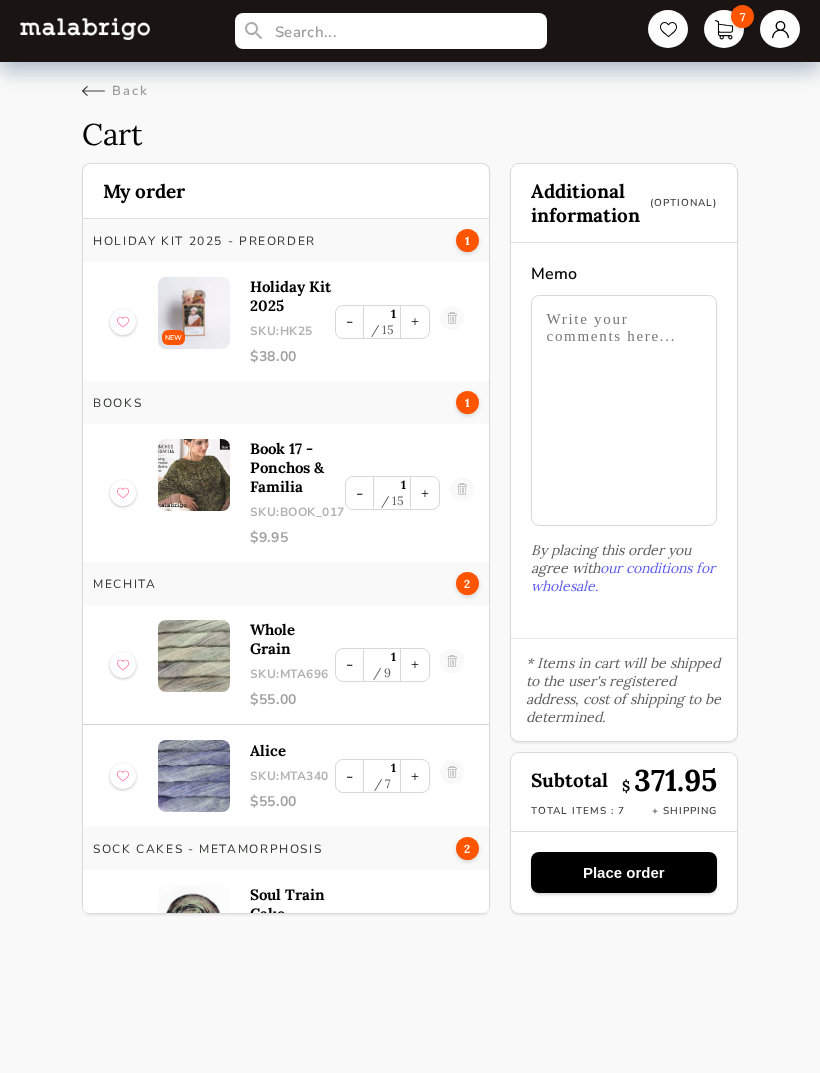 click on "7 Back Cart My order HOLIDAY KIT 2025 - PREORDER 1 NEW Holiday Kit 2025 SKU:  HK25 $ 38.00 - 1 15 + Books 1 Book 17 - Ponchos & Familia SKU:  BOOK_017 $ 9.95 - 1 15 + Mechita 2 Whole Grain SKU:  MTA696 $ 55.00 - 1 9 + Alice SKU:  MTA340 $ 55.00 - 1 7 + SOCK CAKES - Metamorphosis 2 Soul Train Cake SKU:  SW327 $ 63.00 - 1 8 + Sloth Cake SKU:  SW317 $ 63.00 - 1 4 + Seis Cabos 1 Molino SKU:  SCS185 $ 88.00 - 1 1 + Additional information  (Optional) Memo By placing this order you agree with  our conditions for wholesale. * Items in cart will be shipped to the user's registered address, cost of shipping to be determined. Subtotal $   371.95 Total items : 7 + Shipping Place order" at bounding box center (410, 467) 